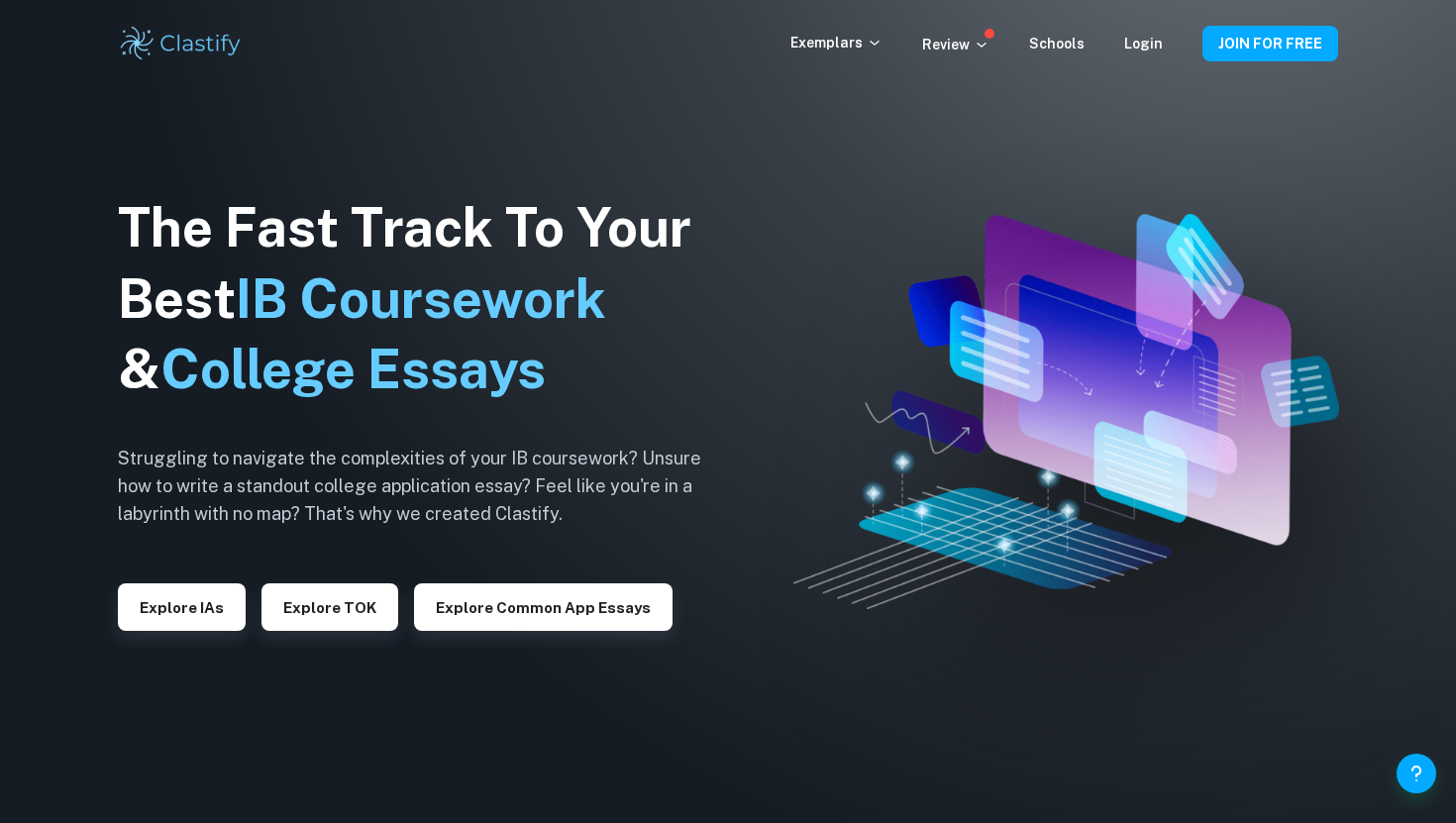 scroll, scrollTop: 0, scrollLeft: 0, axis: both 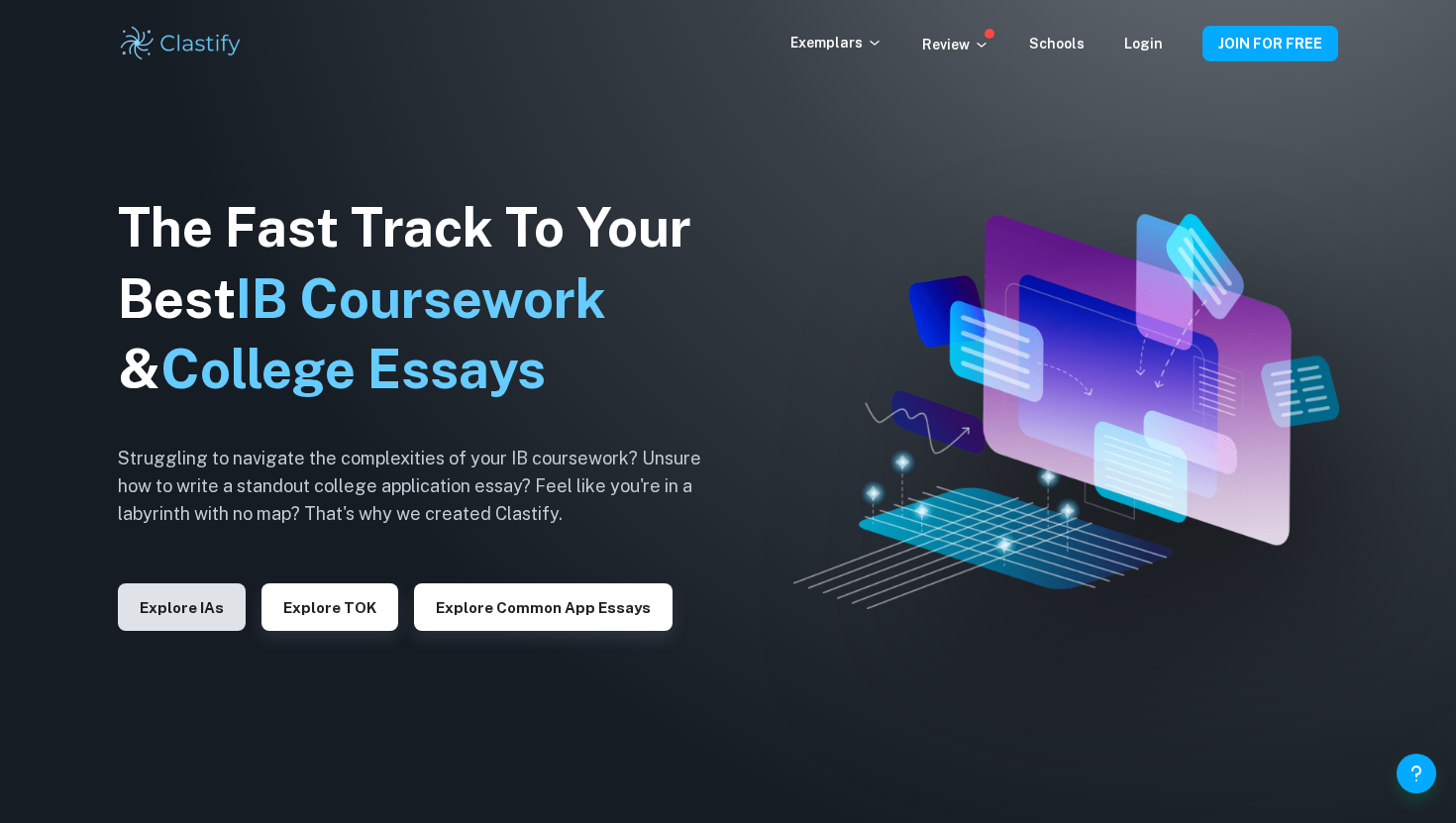 click on "Explore IAs" at bounding box center (181, 607) 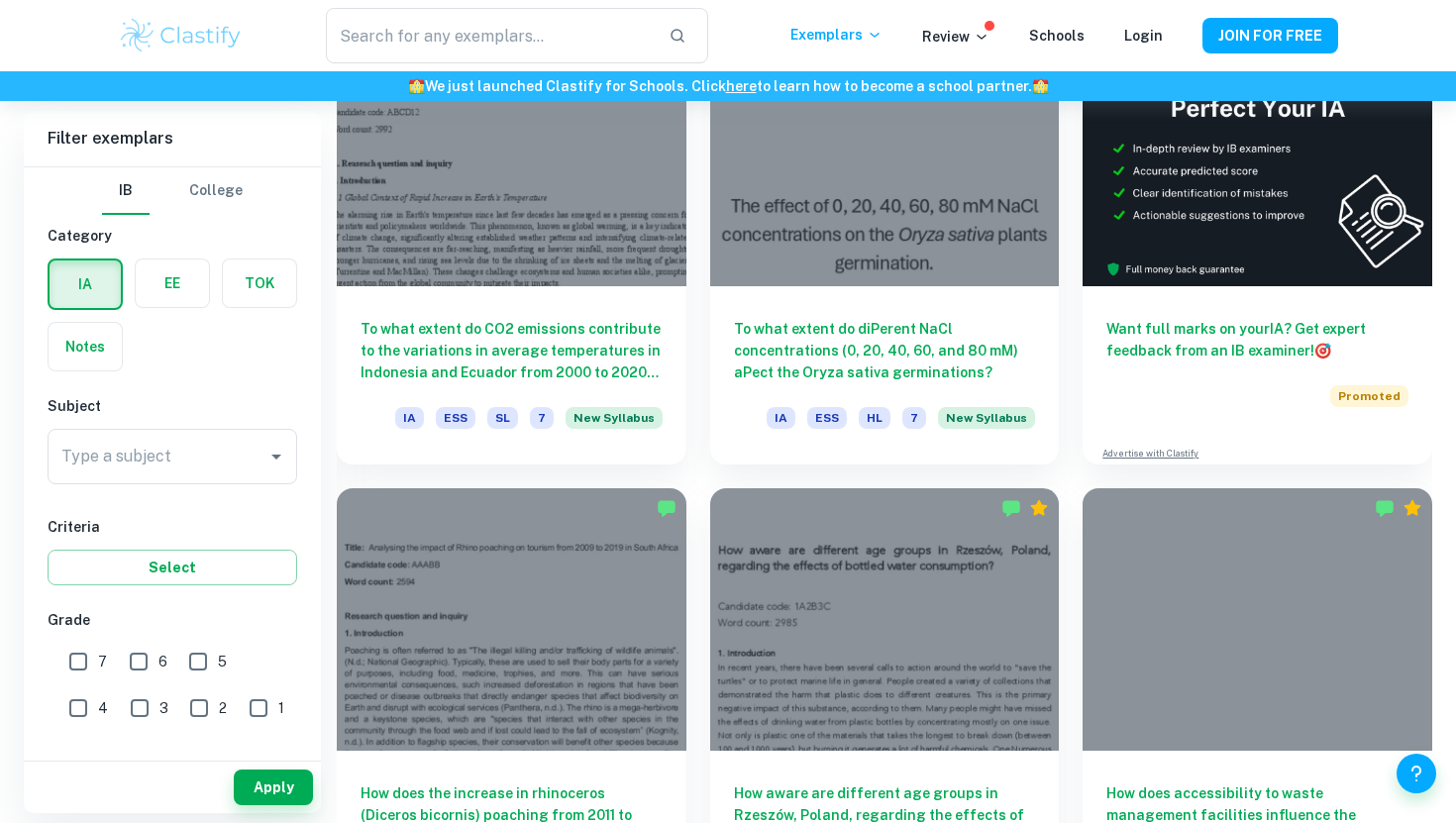 scroll, scrollTop: 0, scrollLeft: 0, axis: both 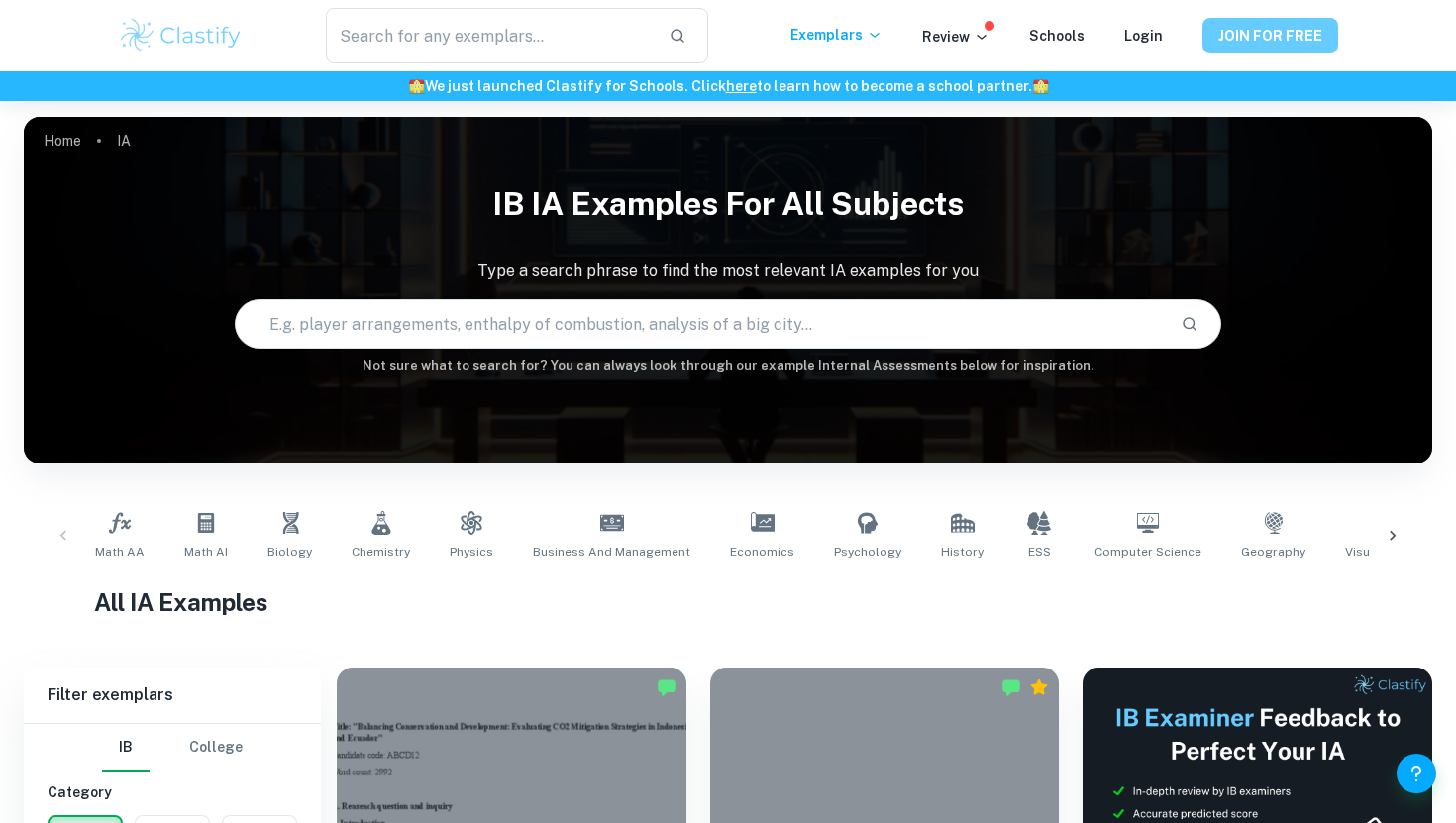 click on "JOIN FOR FREE" at bounding box center (1270, 36) 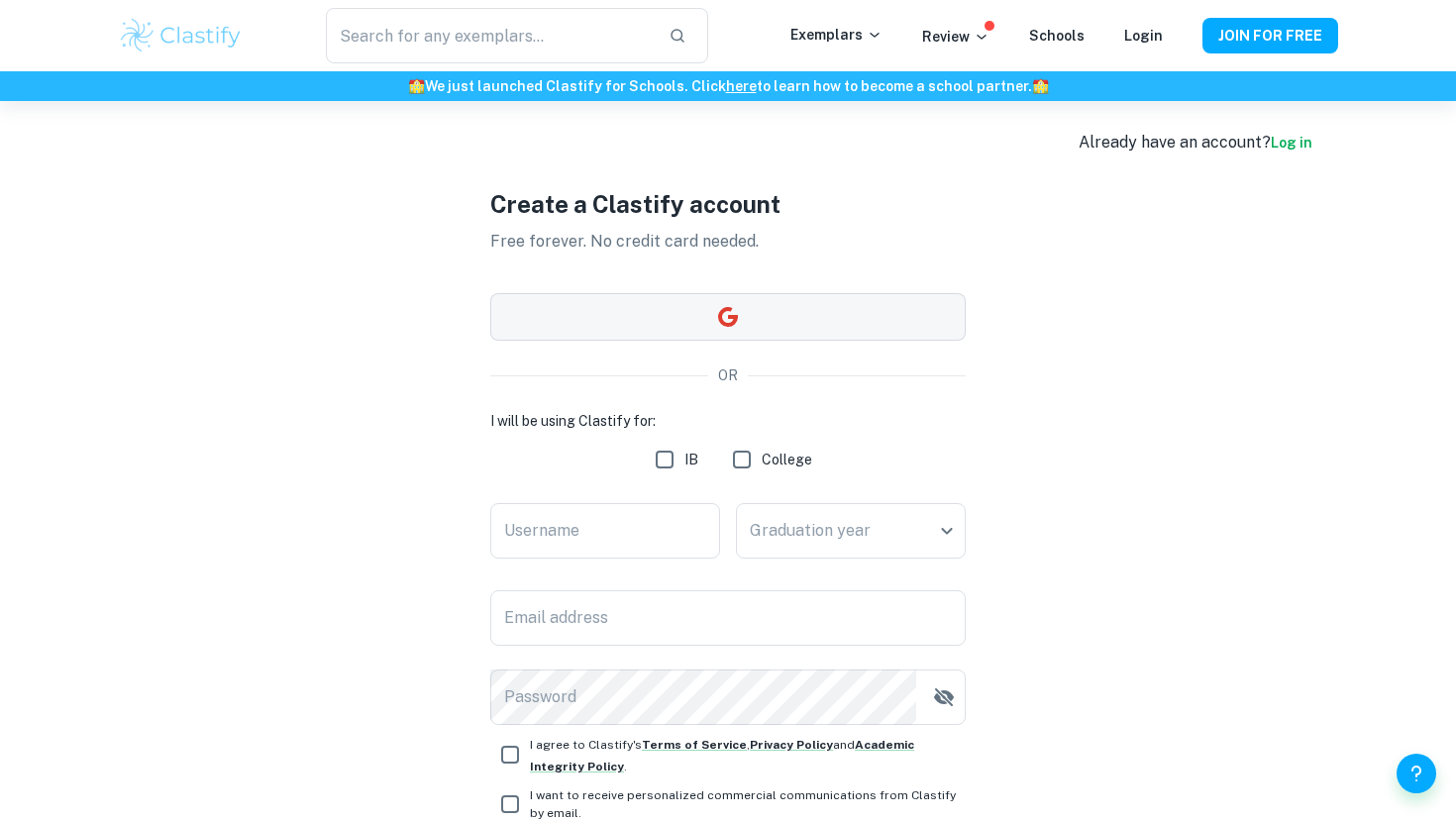 scroll, scrollTop: 0, scrollLeft: 0, axis: both 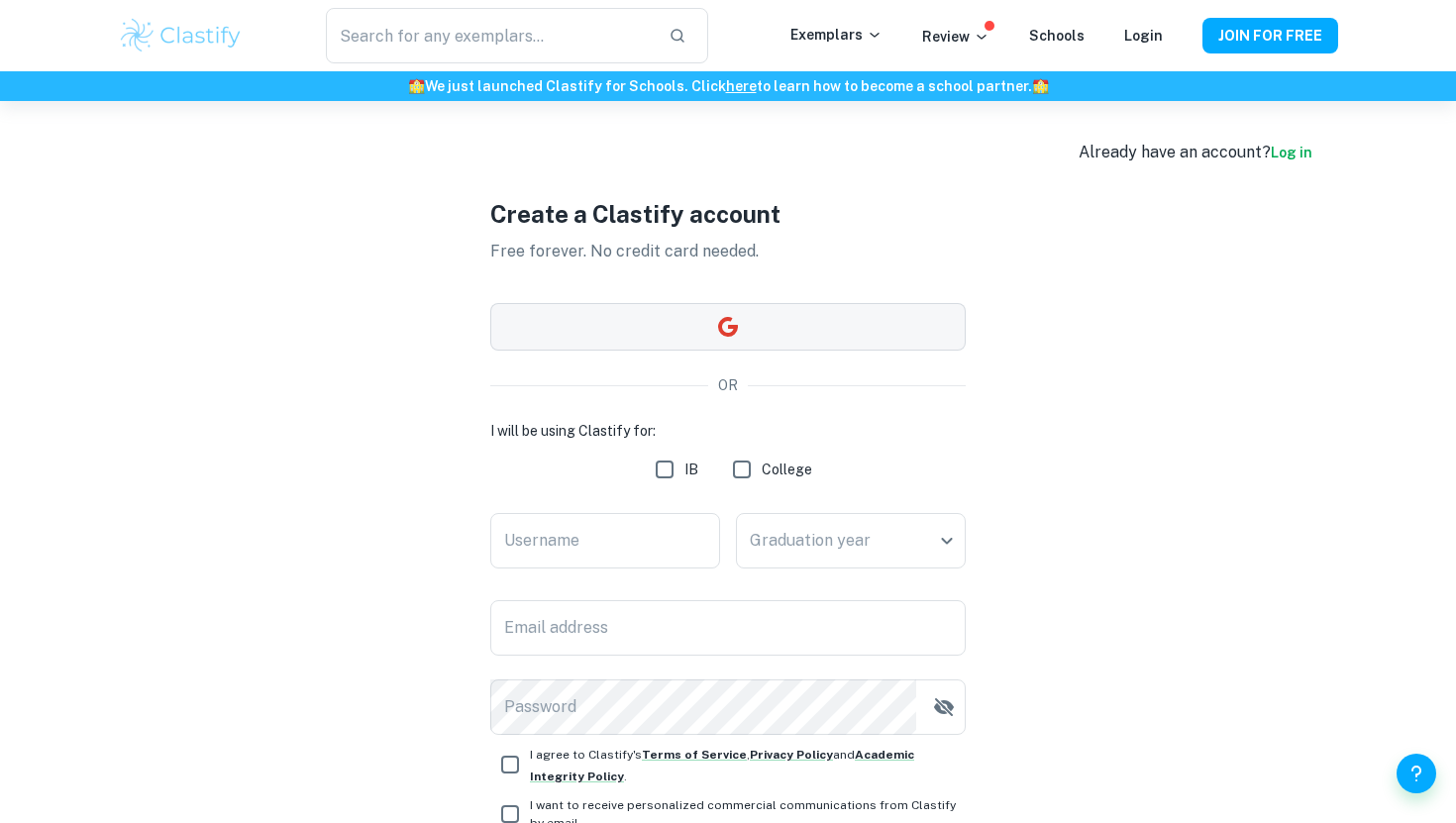click at bounding box center [728, 327] 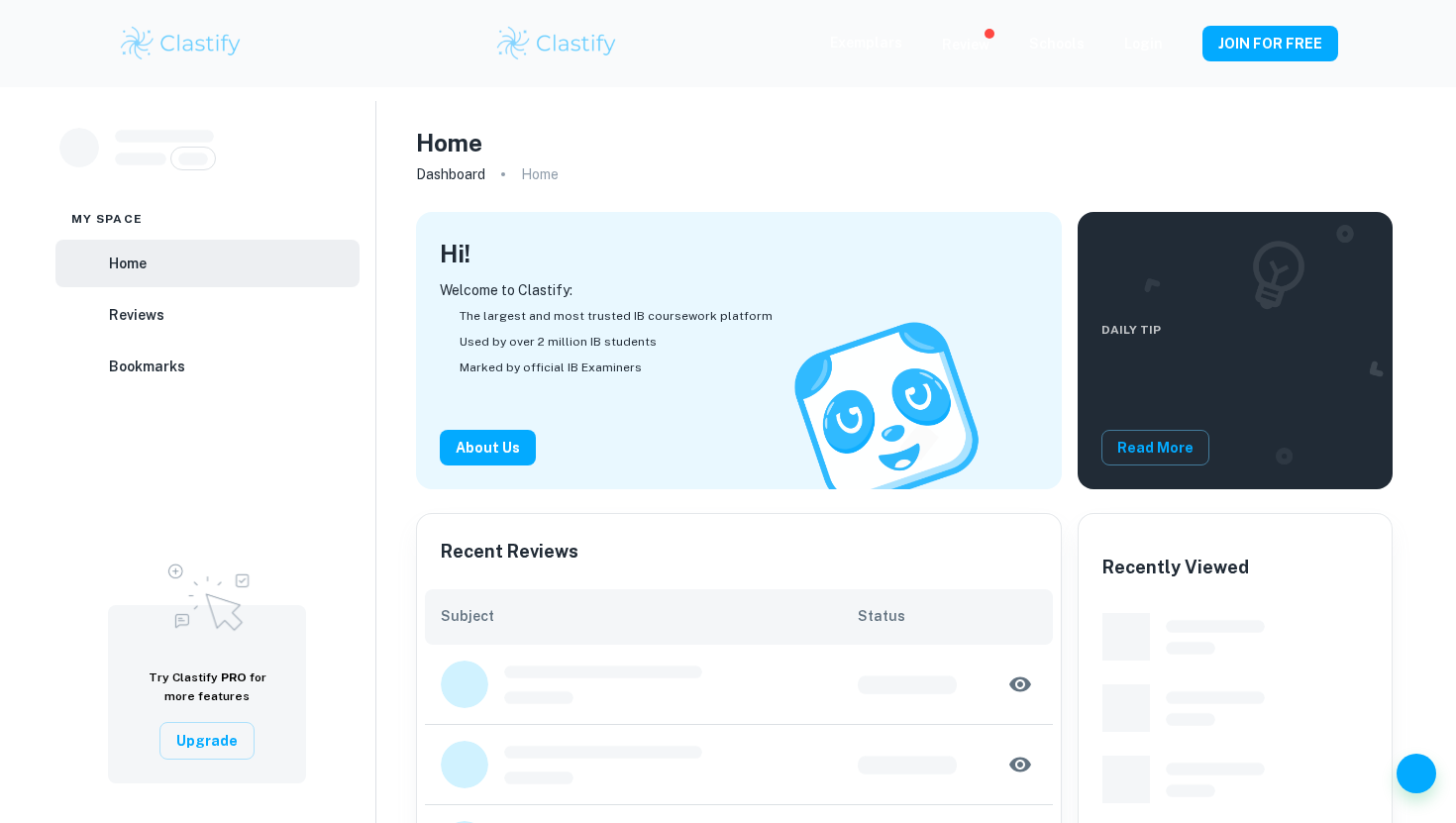 scroll, scrollTop: 0, scrollLeft: 0, axis: both 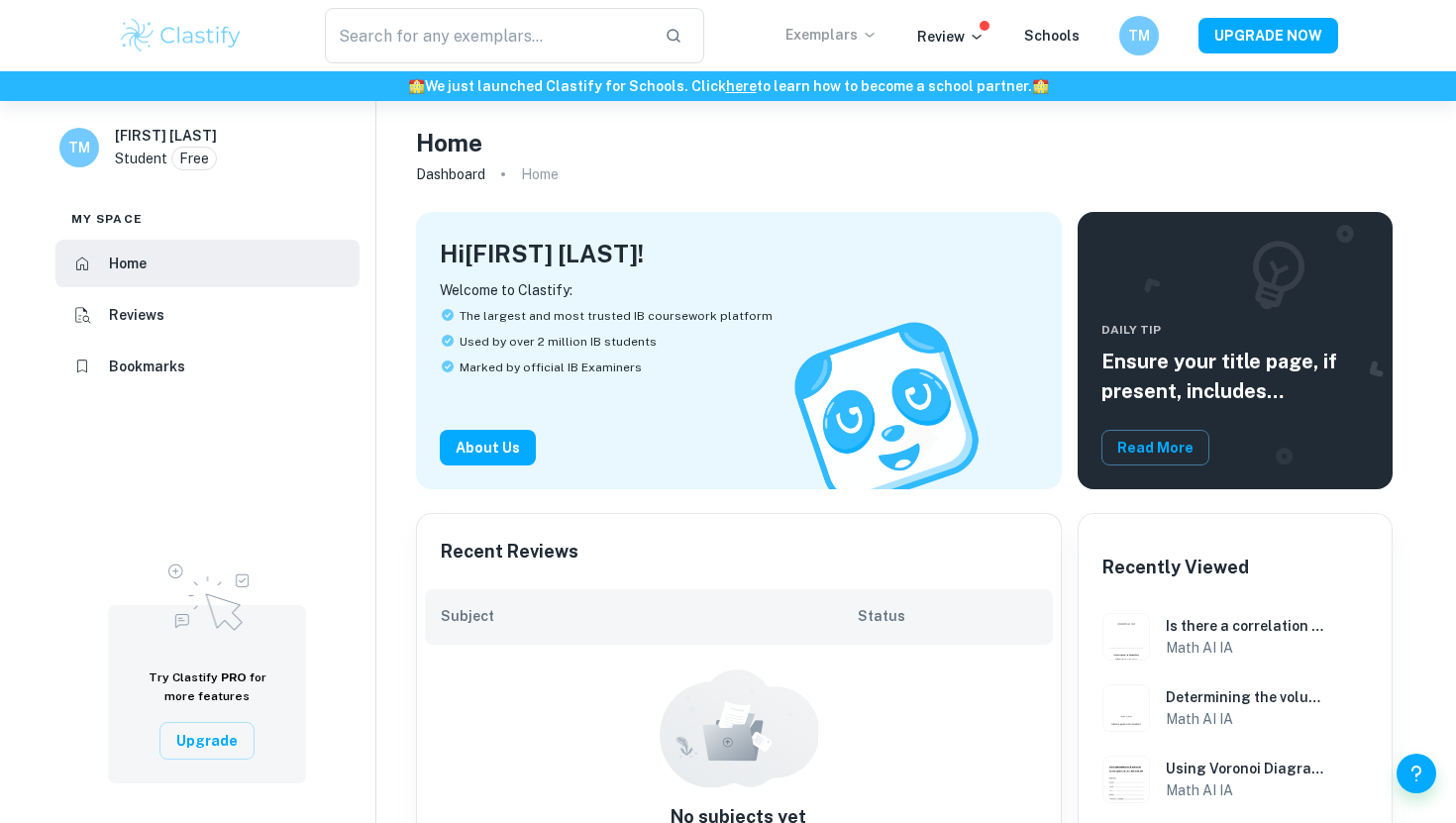click 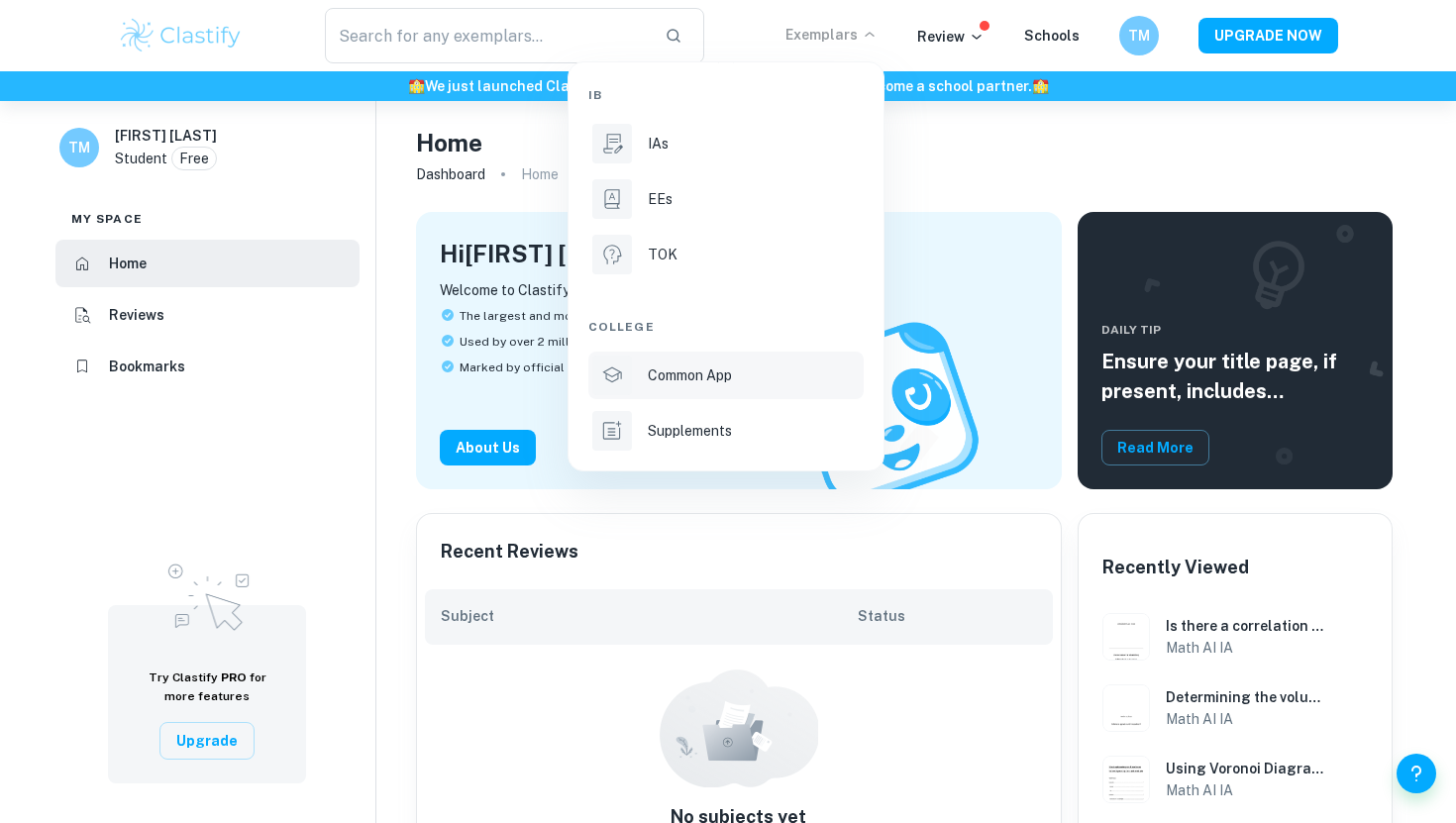 click on "Common App" at bounding box center [689, 375] 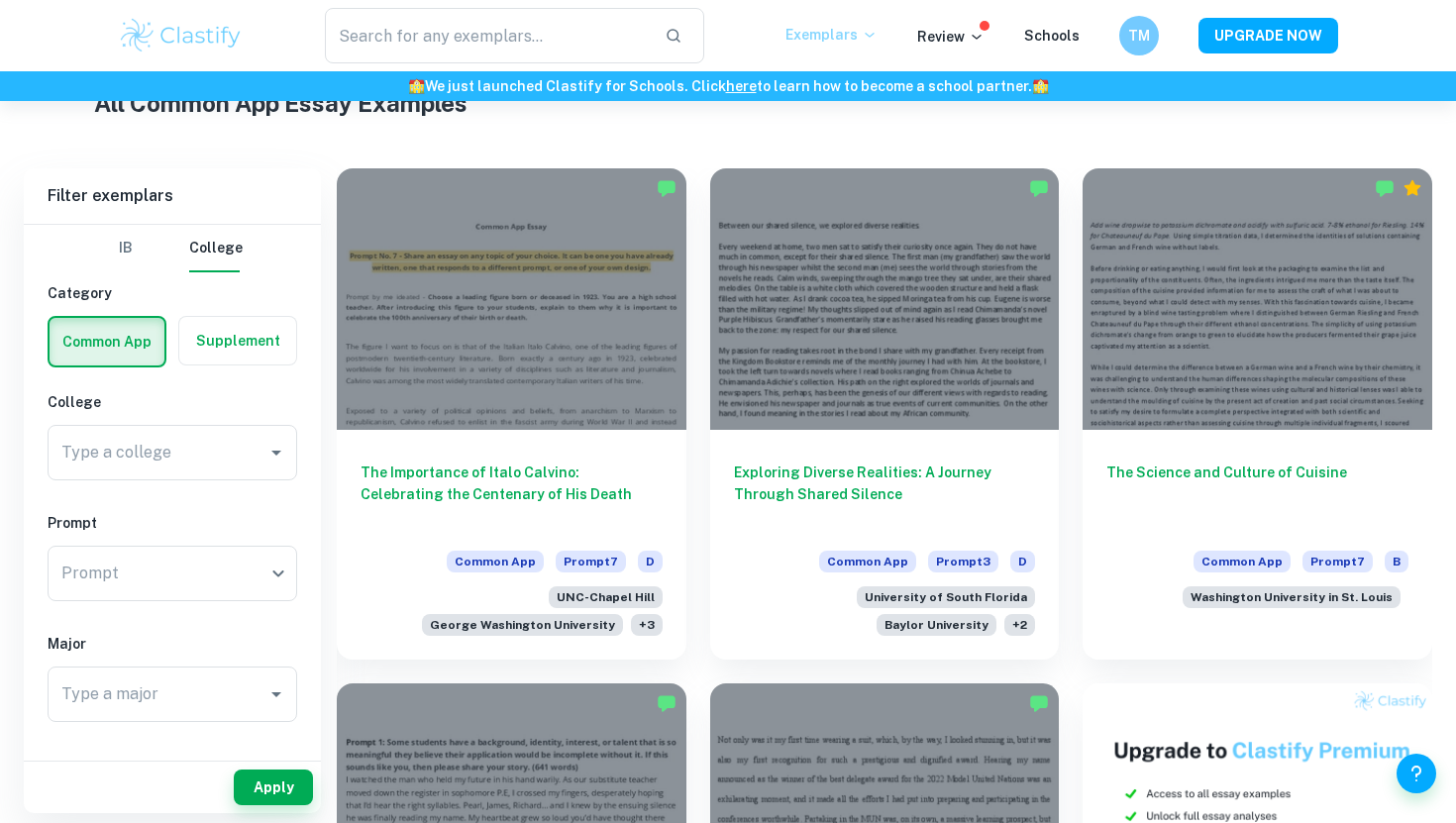 scroll, scrollTop: 496, scrollLeft: 0, axis: vertical 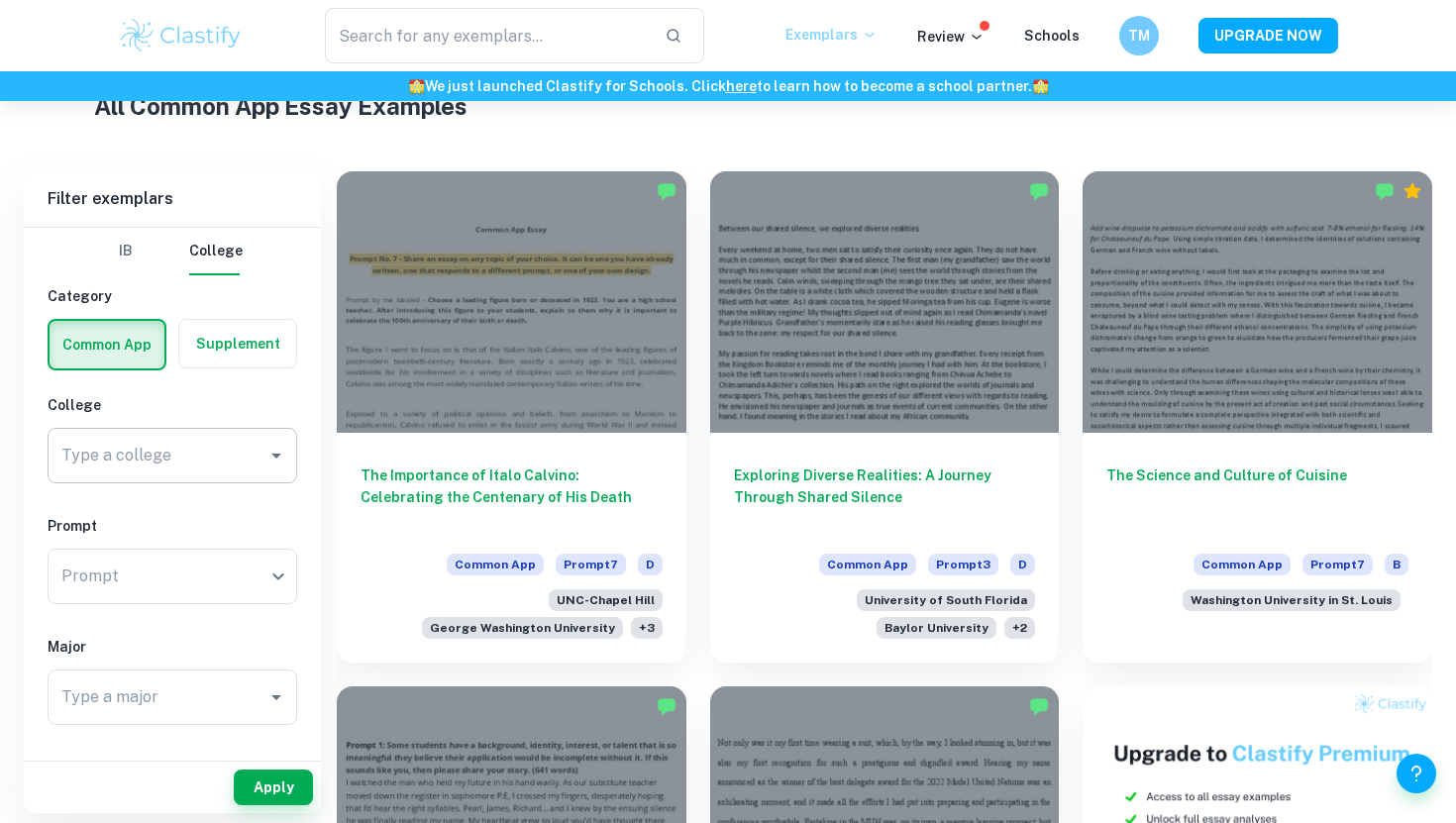 click on "Type a college" at bounding box center [157, 456] 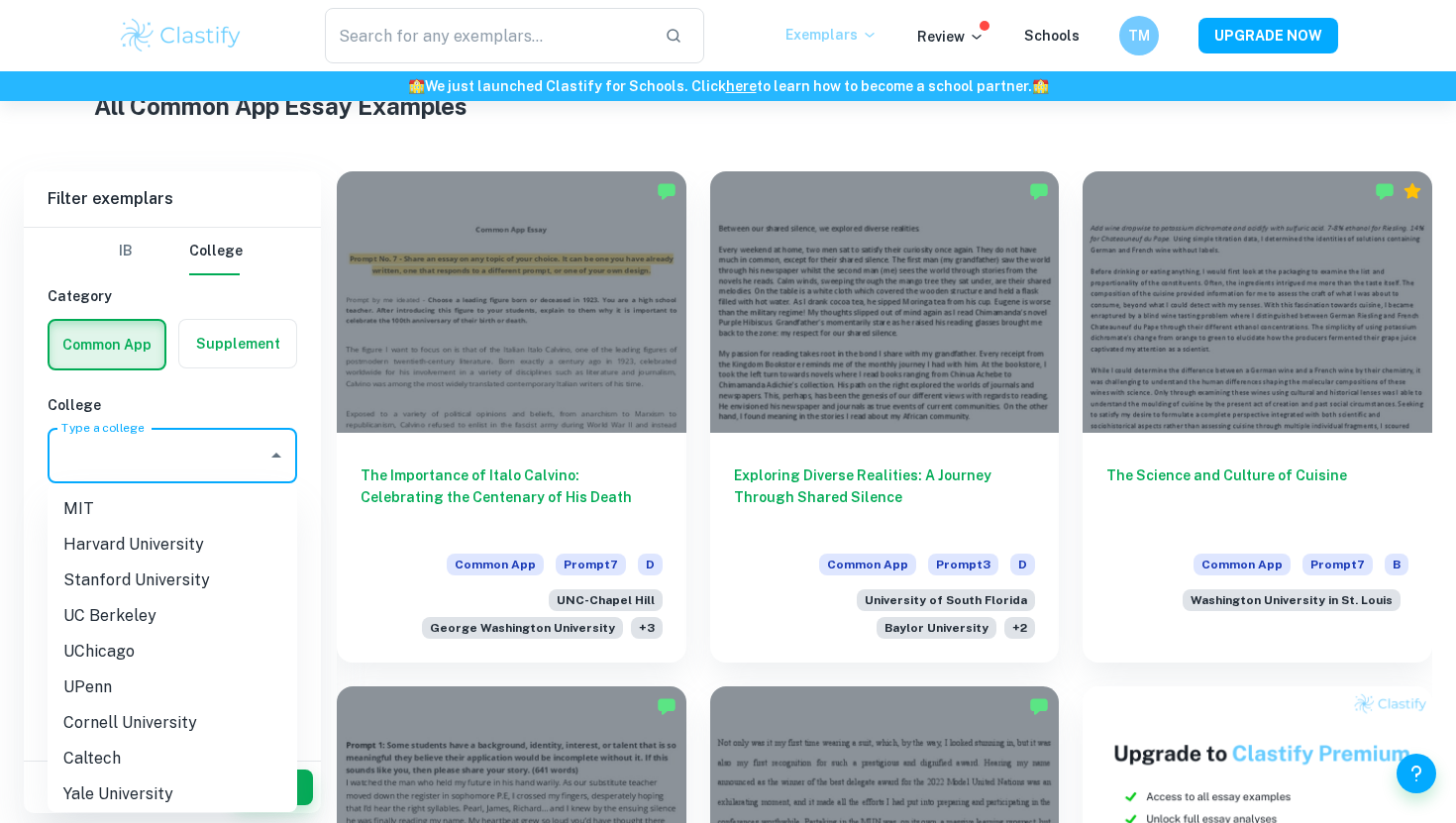 click on "Harvard University" at bounding box center (172, 545) 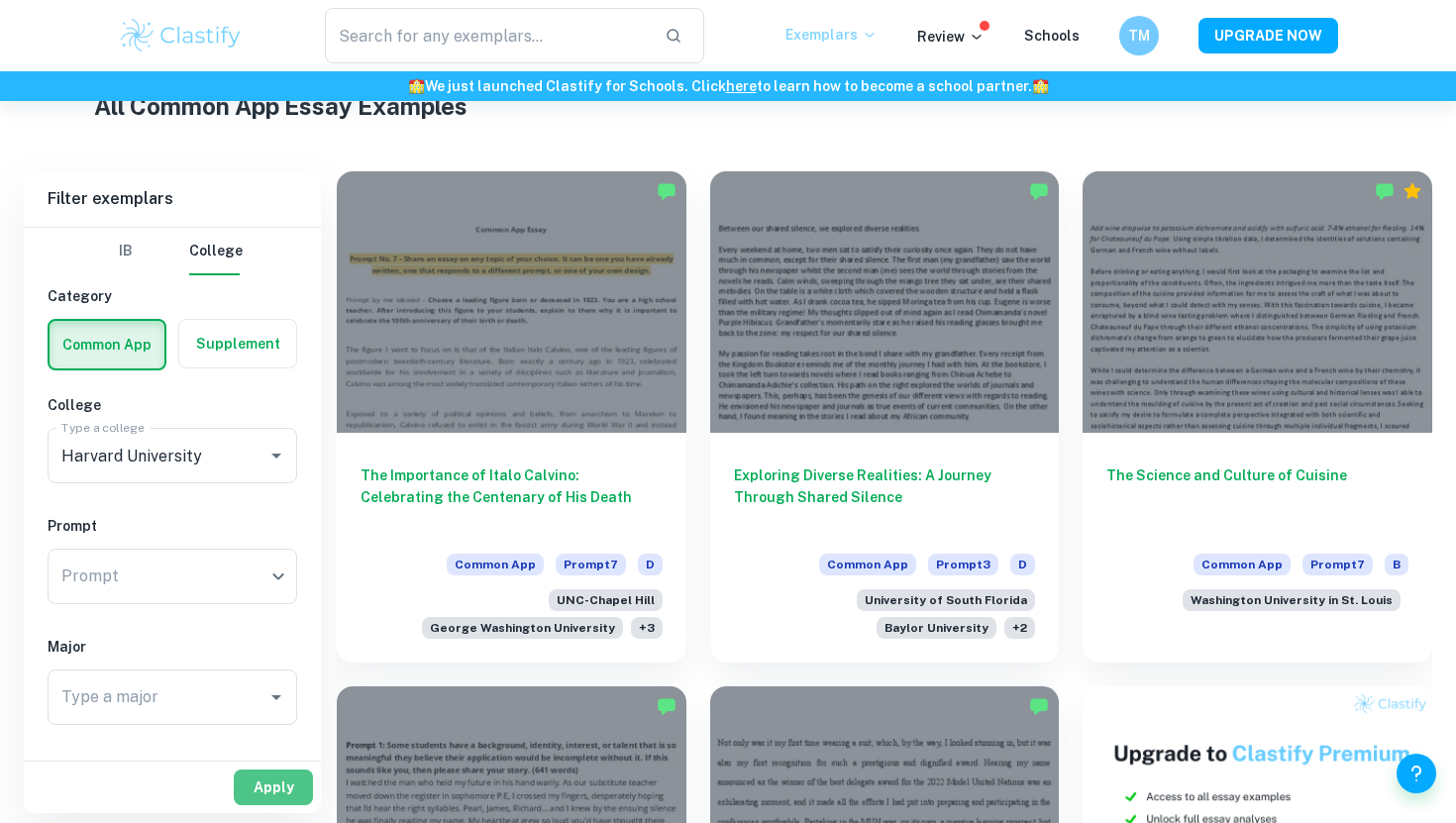 click on "Apply" at bounding box center (273, 787) 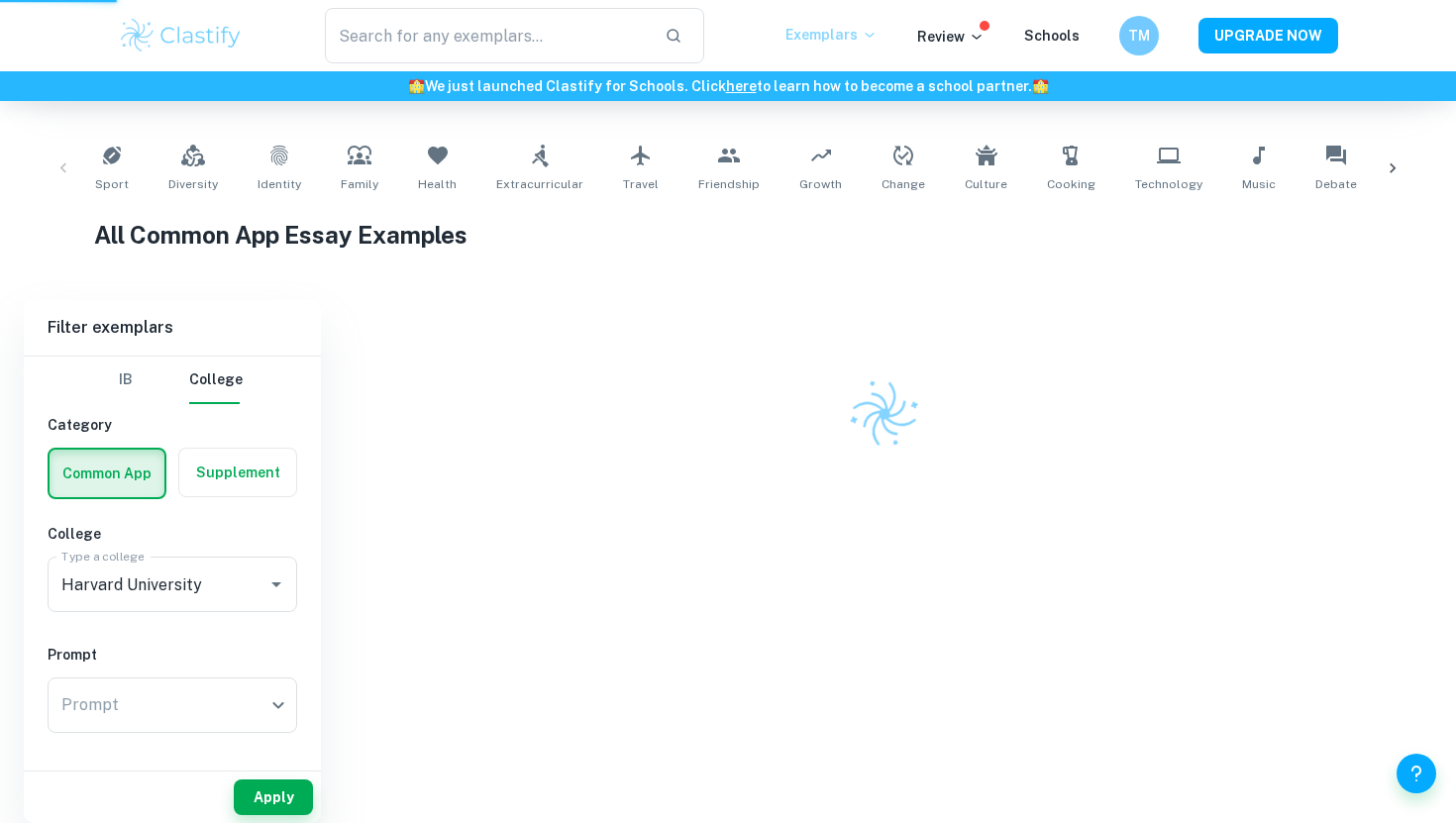 scroll, scrollTop: 268, scrollLeft: 0, axis: vertical 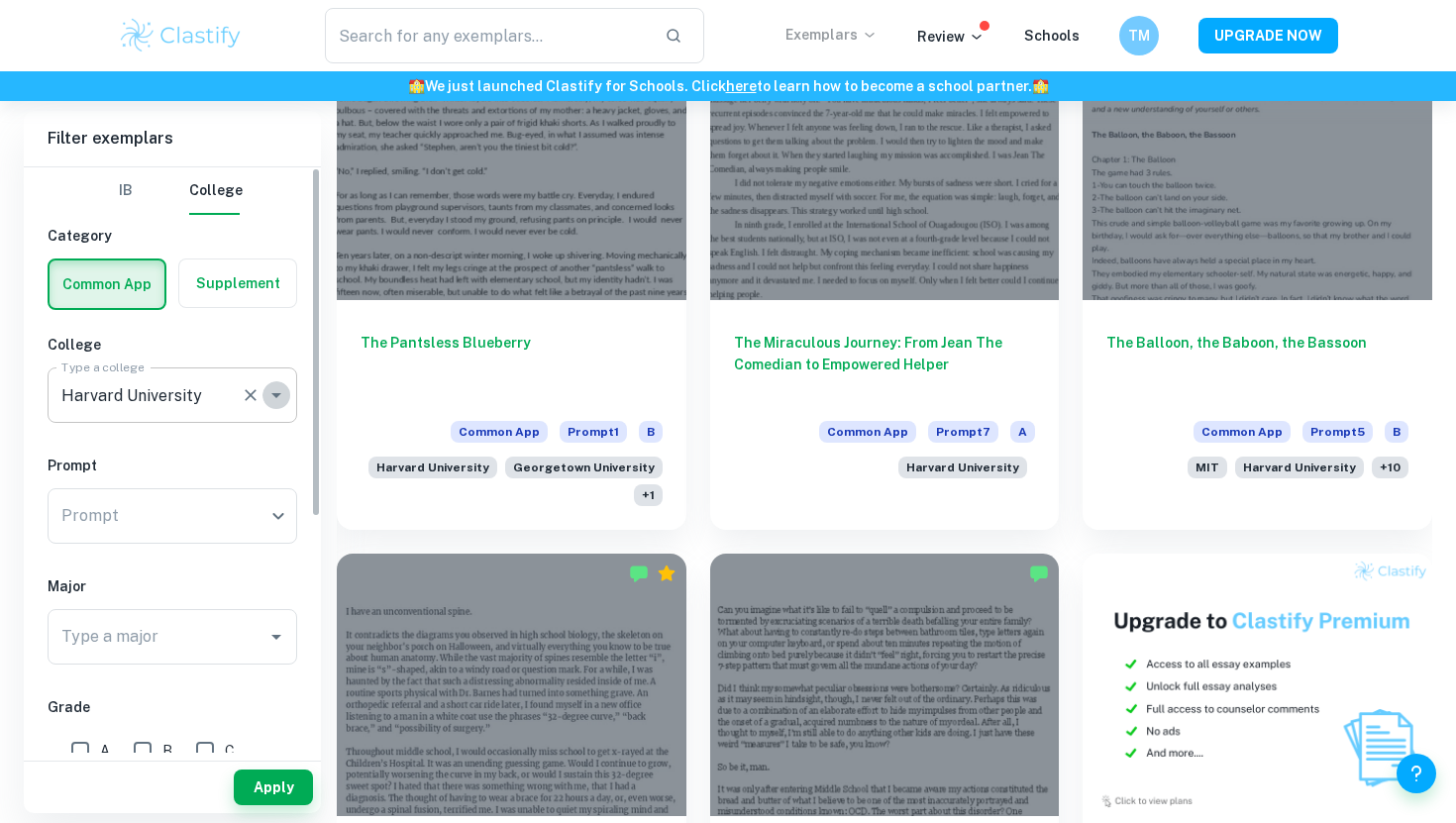 click 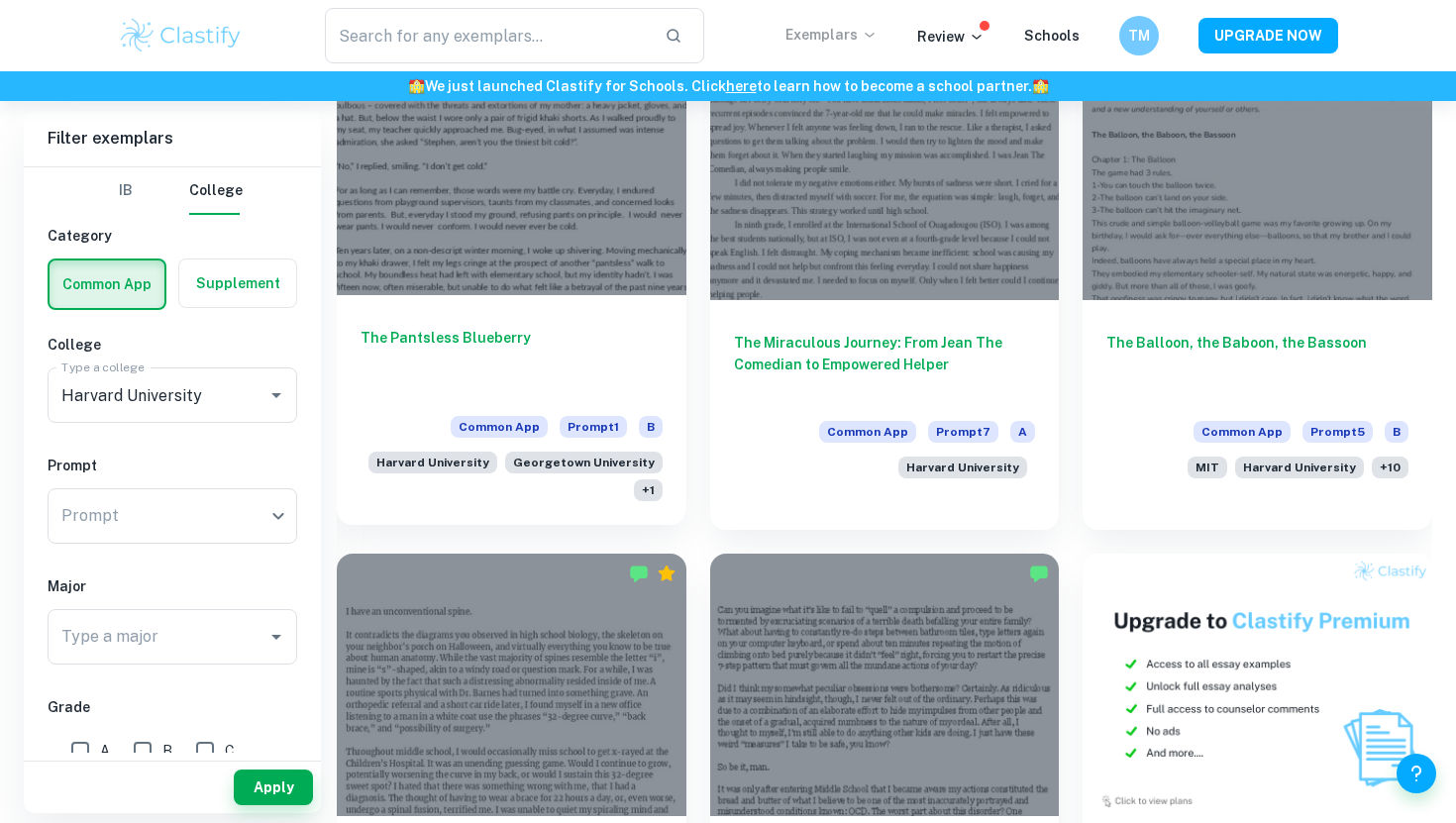 click on "The Pantsless Blueberry" at bounding box center (511, 360) 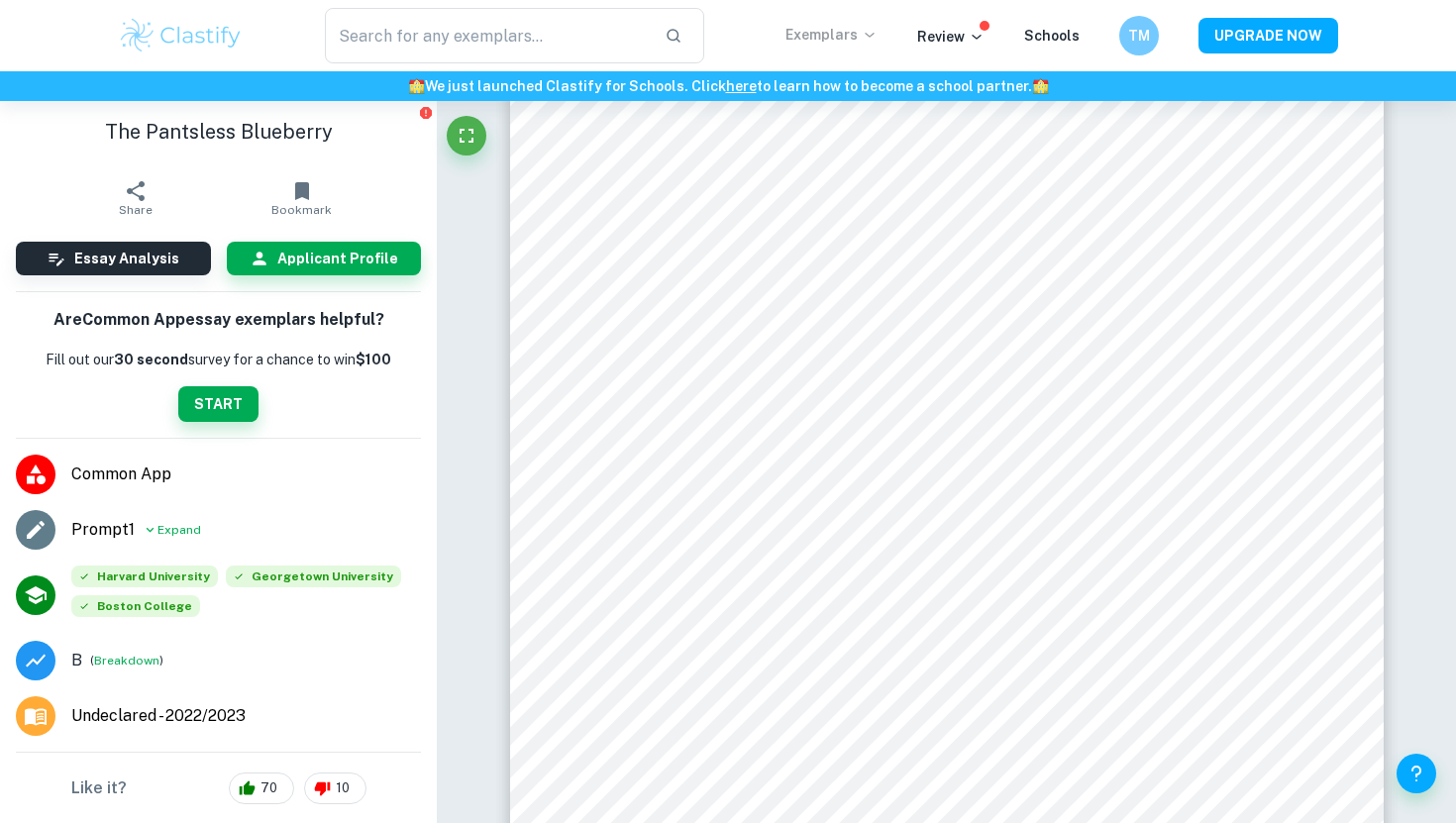 scroll, scrollTop: 0, scrollLeft: 0, axis: both 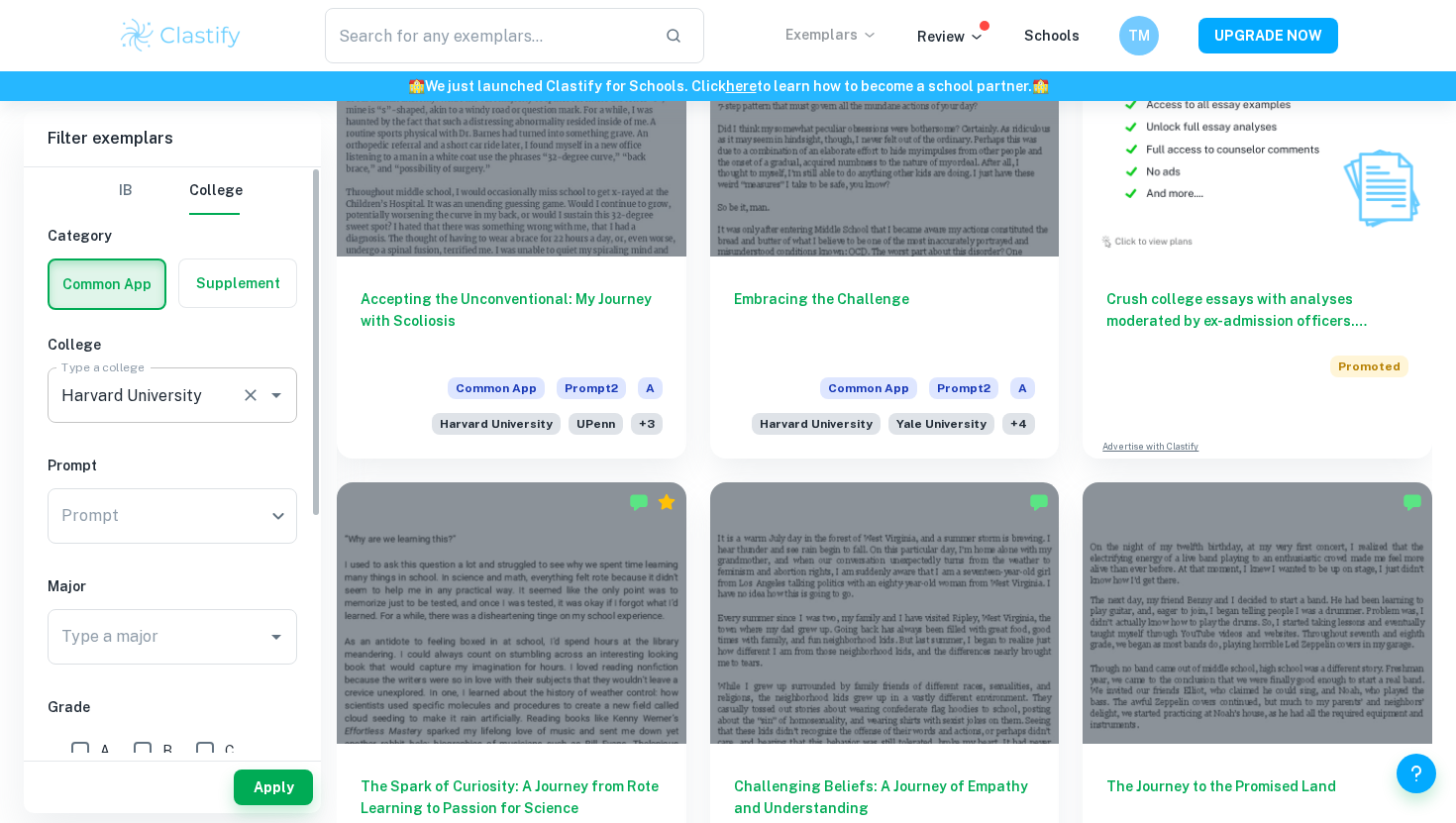 click 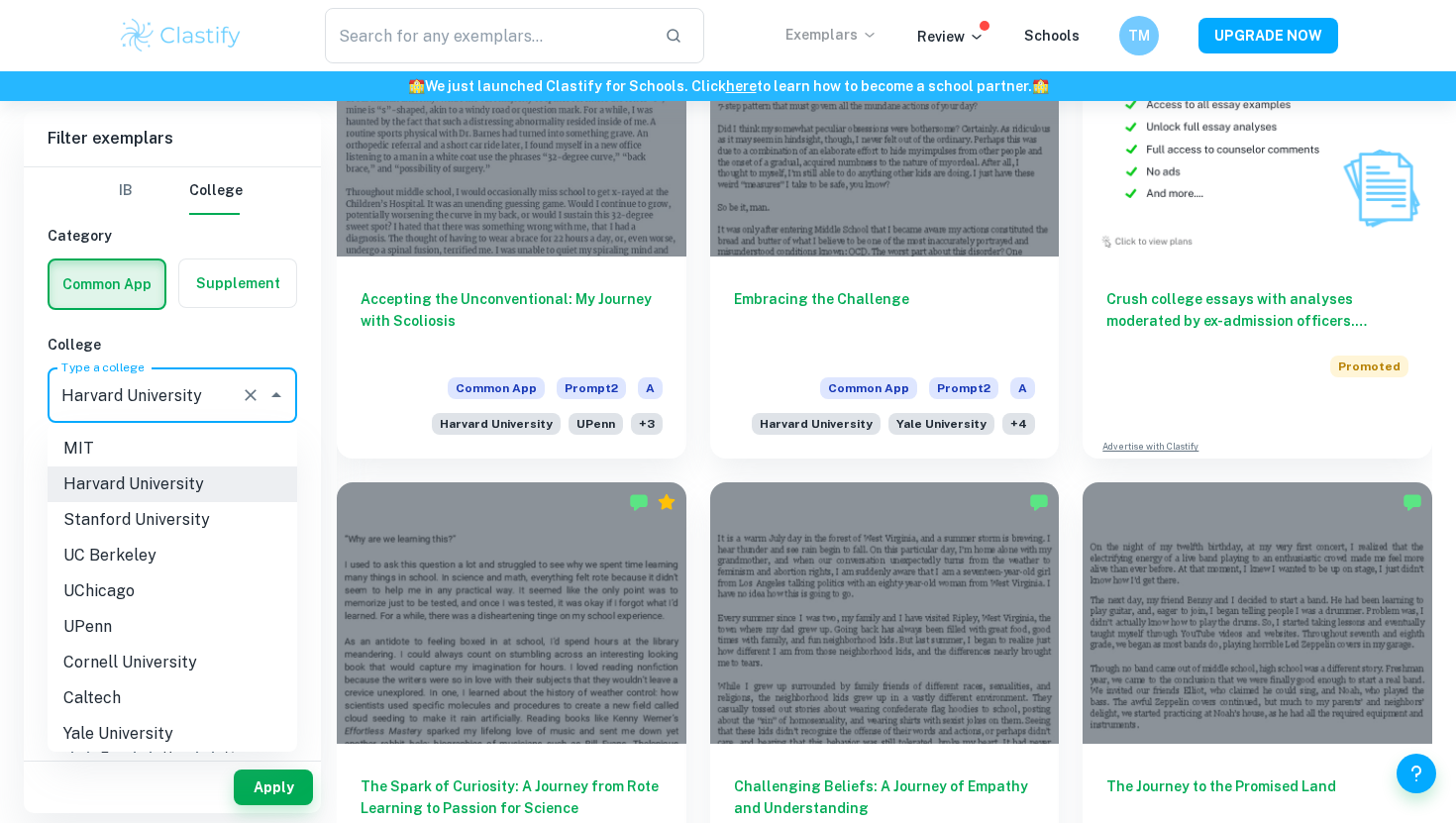 click 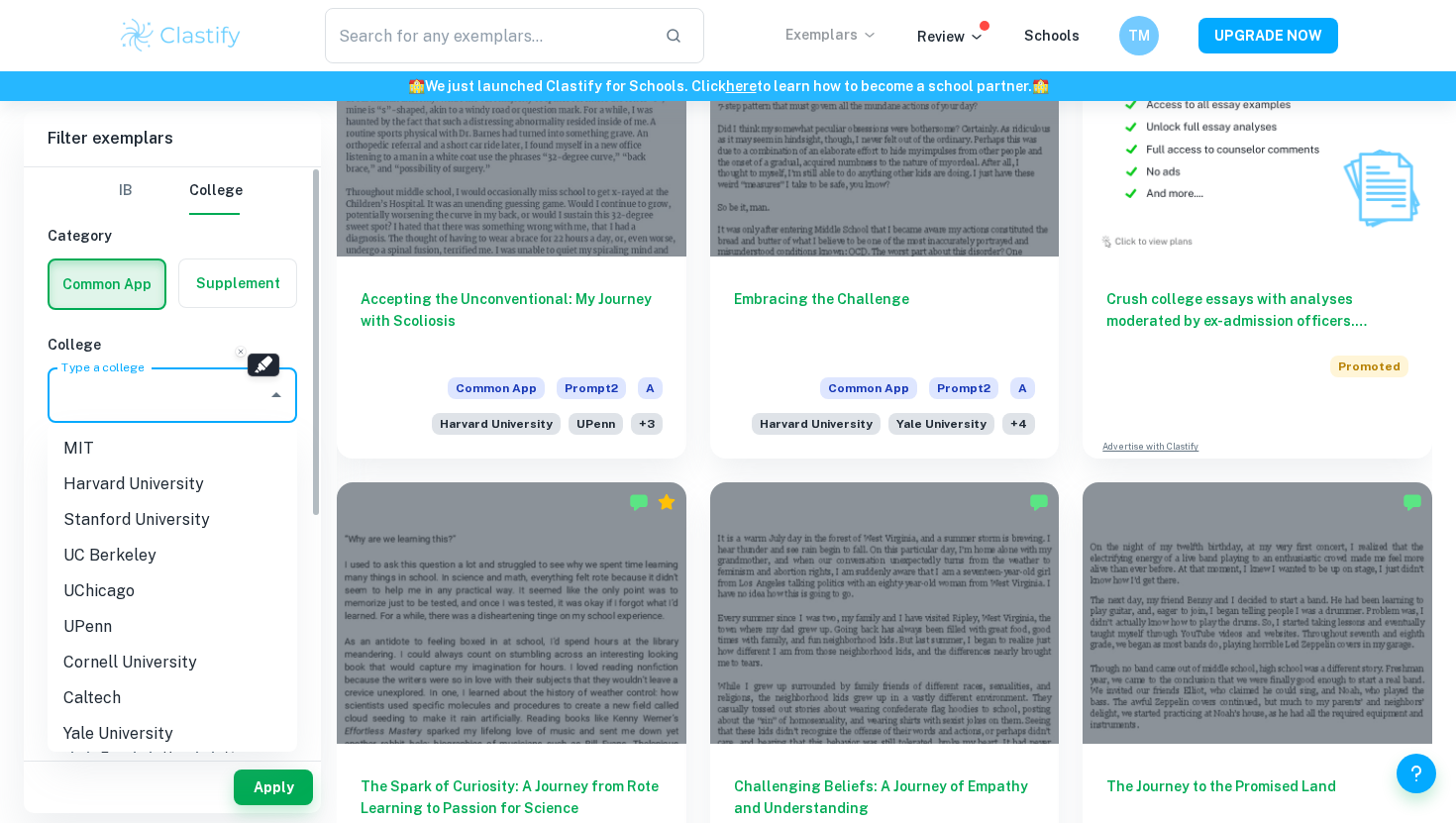 click on "IB College Category Common App Supplement College Type a college Type a college Prompt Prompt ​ Prompt Major Type a major Type a major Grade A B C D F Year 2024/2025 2023/2024 2022/2023 2021/2022 2020/2021 2019/2020 Other" at bounding box center (172, 460) 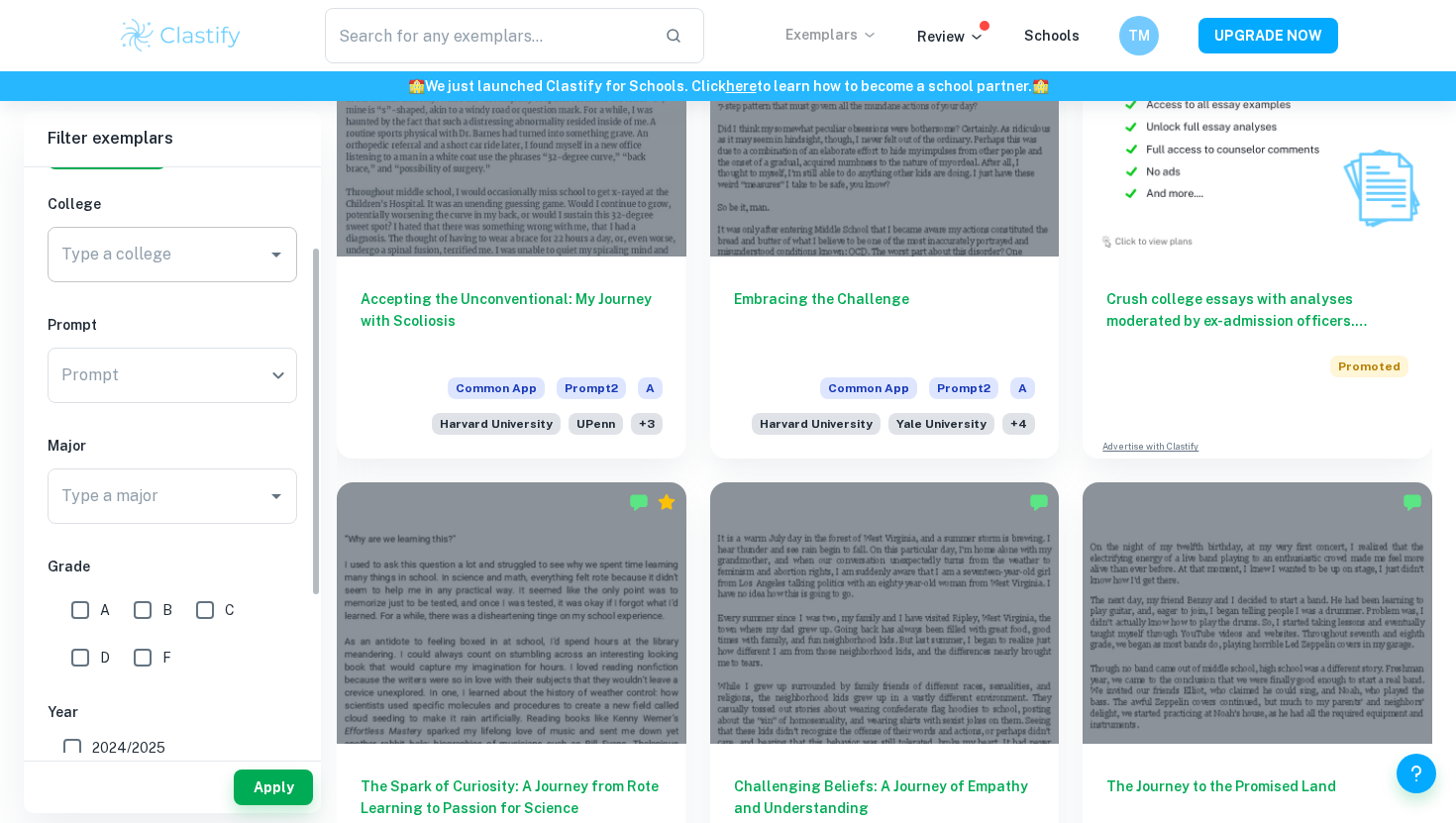 scroll, scrollTop: 224, scrollLeft: 0, axis: vertical 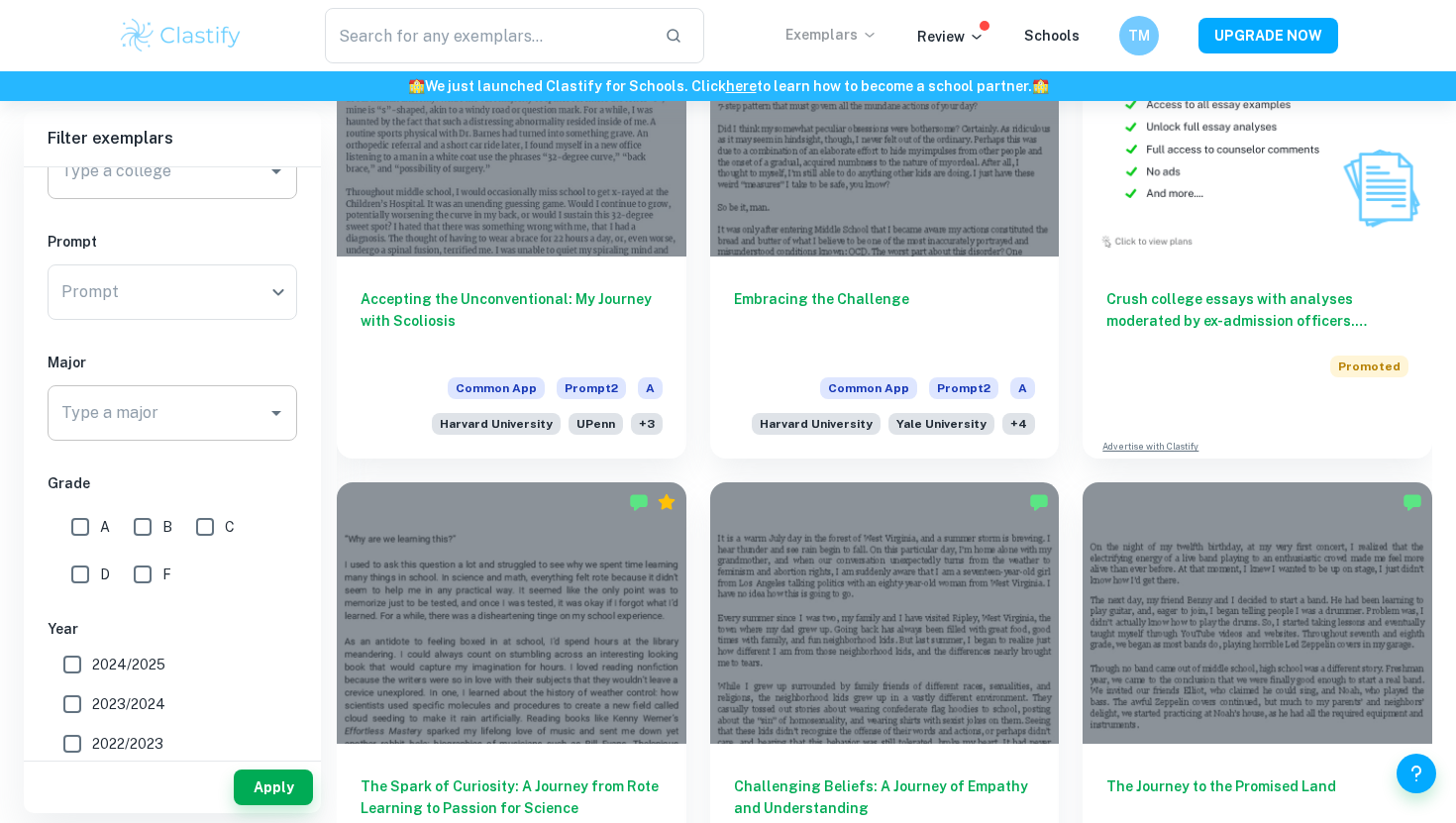 click on "Type a major" at bounding box center (157, 413) 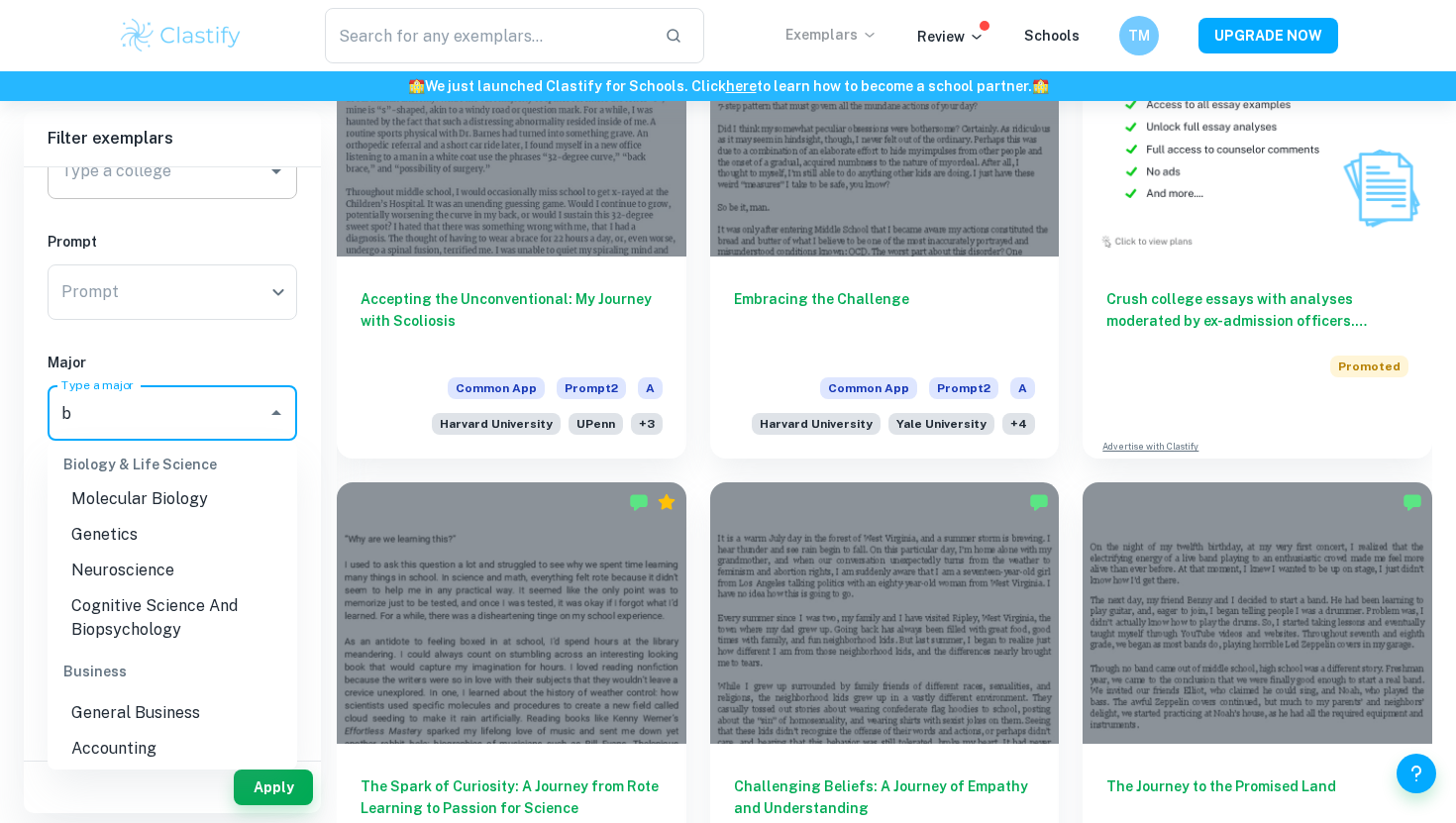 scroll, scrollTop: 0, scrollLeft: 0, axis: both 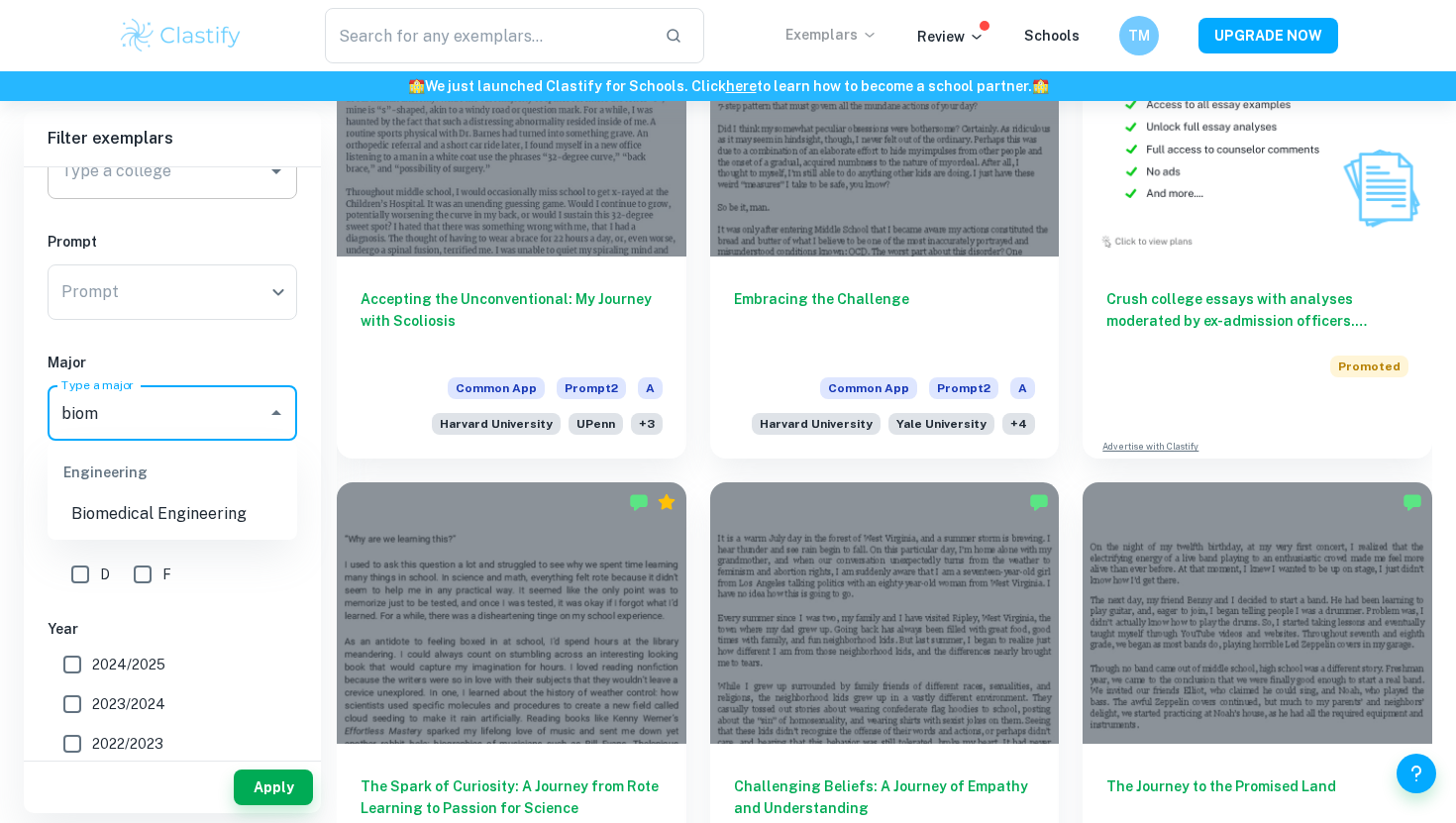 click on "Biomedical Engineering" at bounding box center (172, 514) 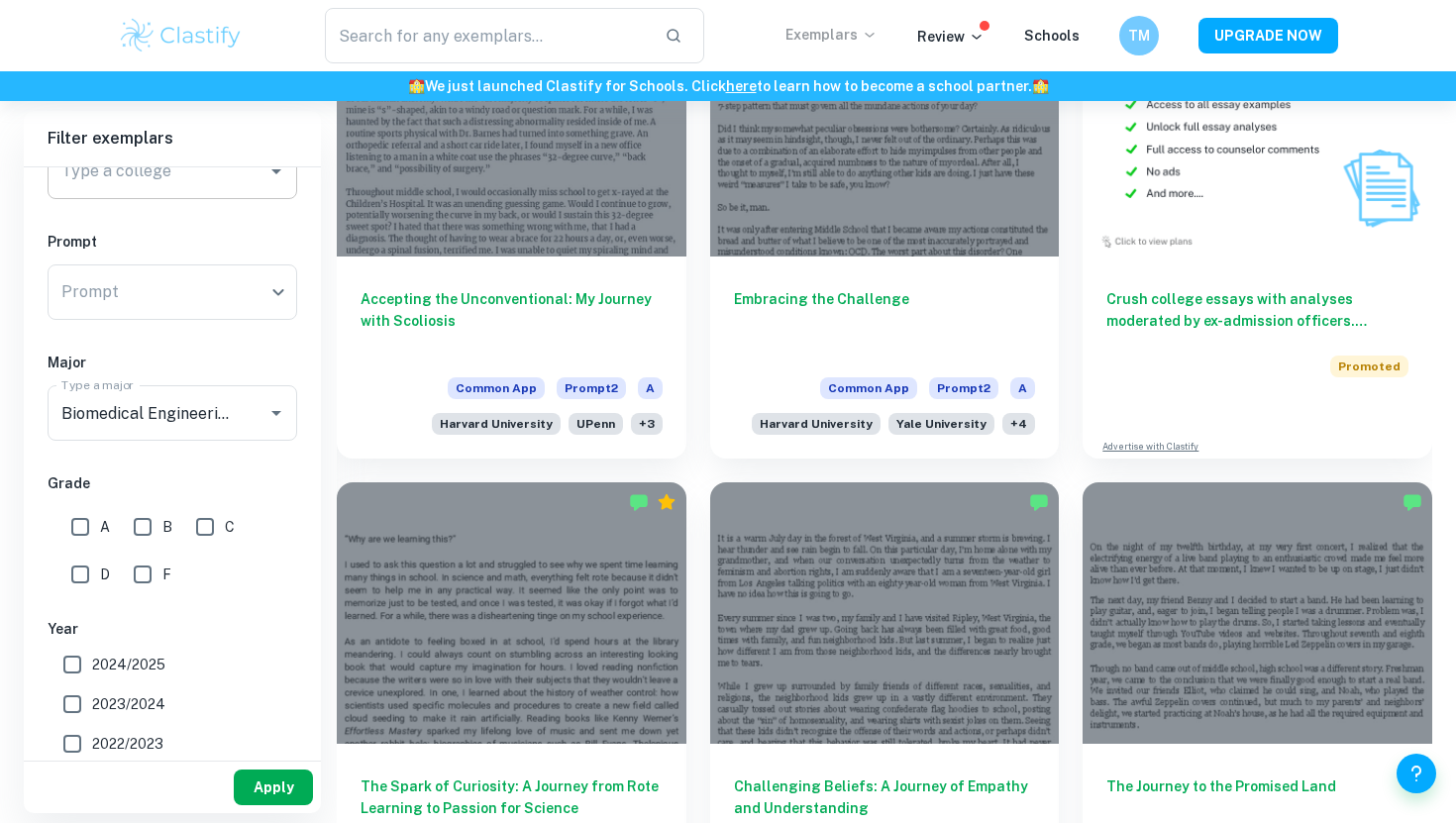 click on "Apply" at bounding box center (273, 787) 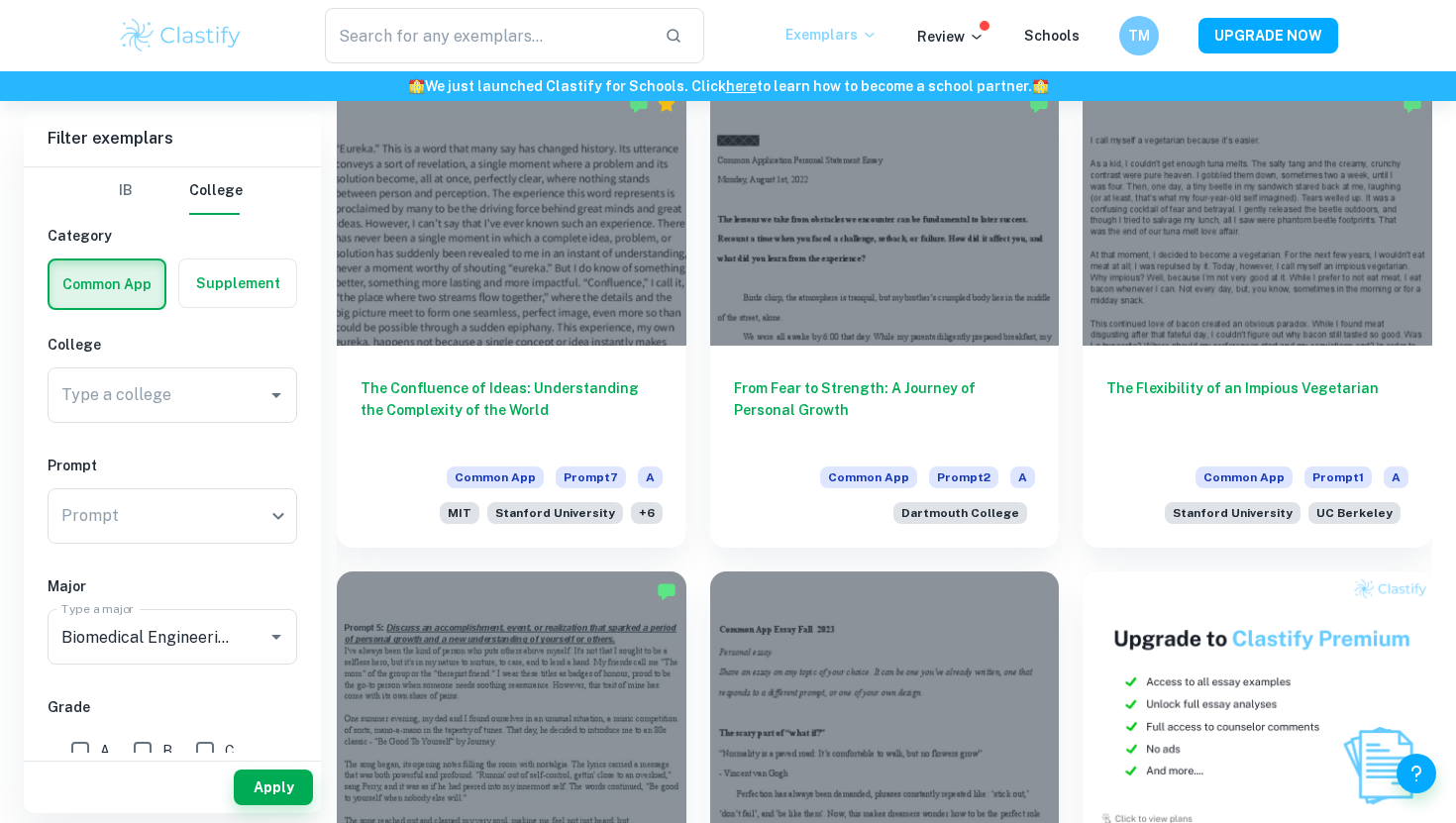 scroll, scrollTop: 577, scrollLeft: 0, axis: vertical 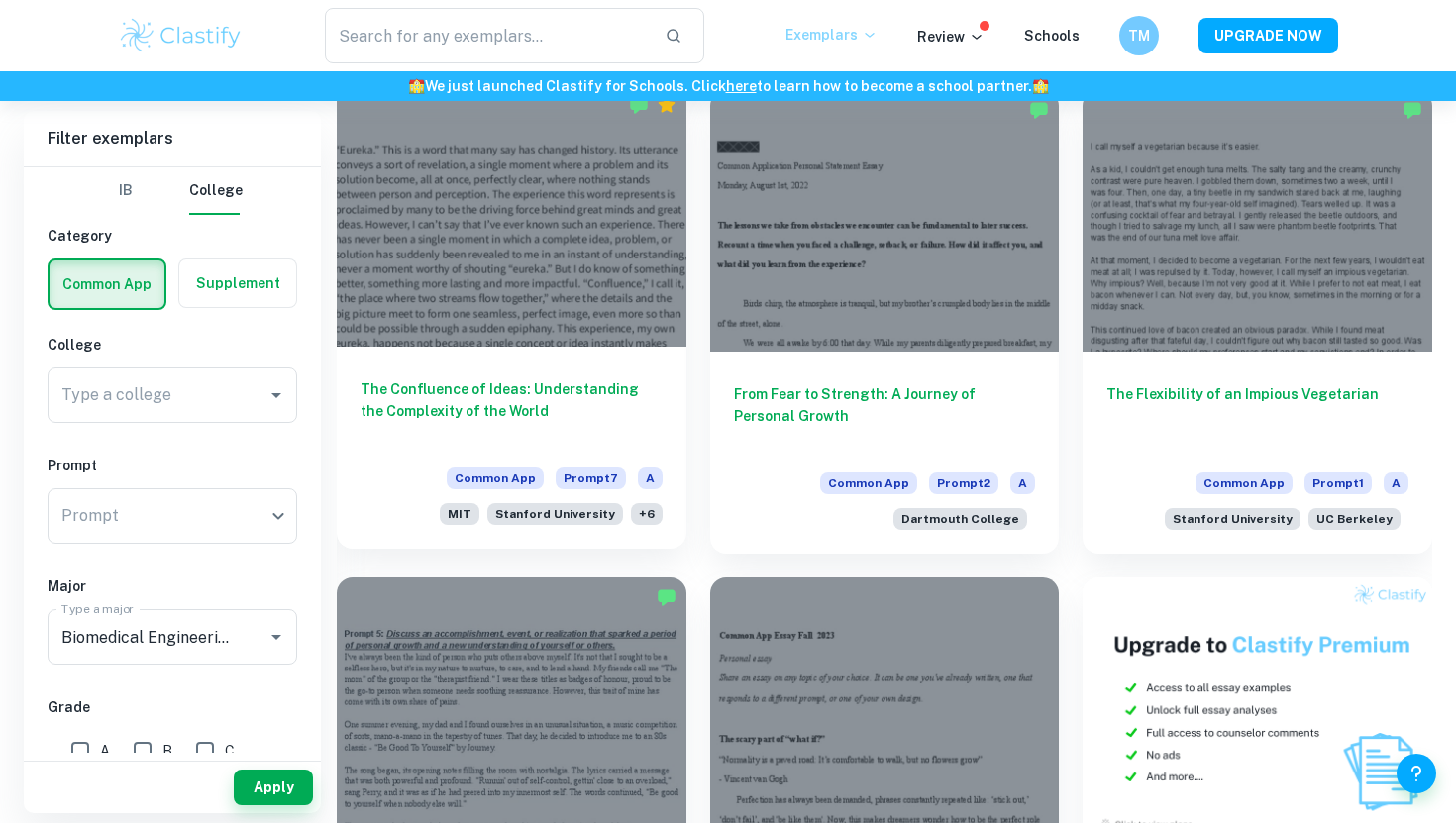 click at bounding box center [511, 216] 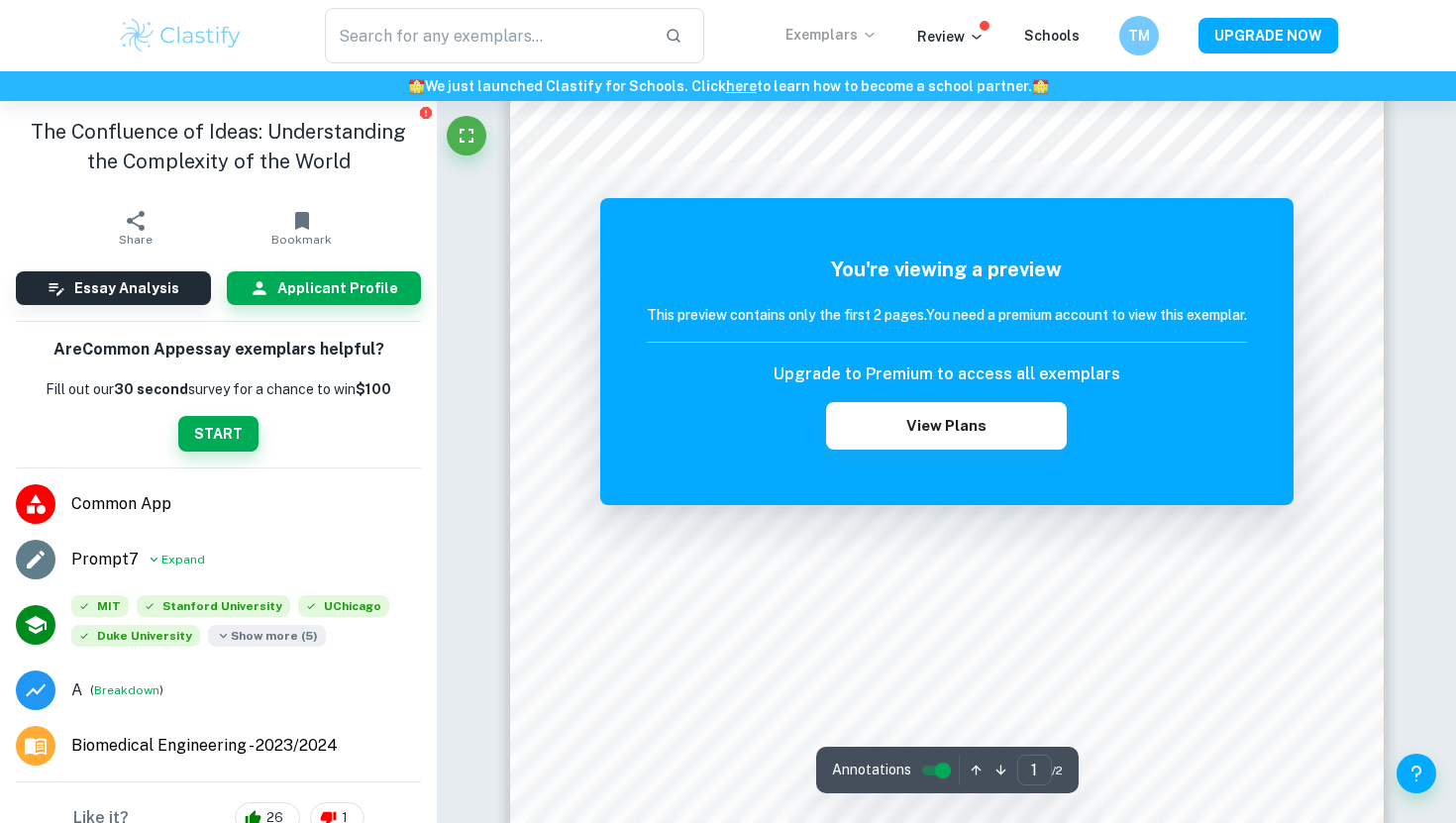 scroll, scrollTop: 308, scrollLeft: 0, axis: vertical 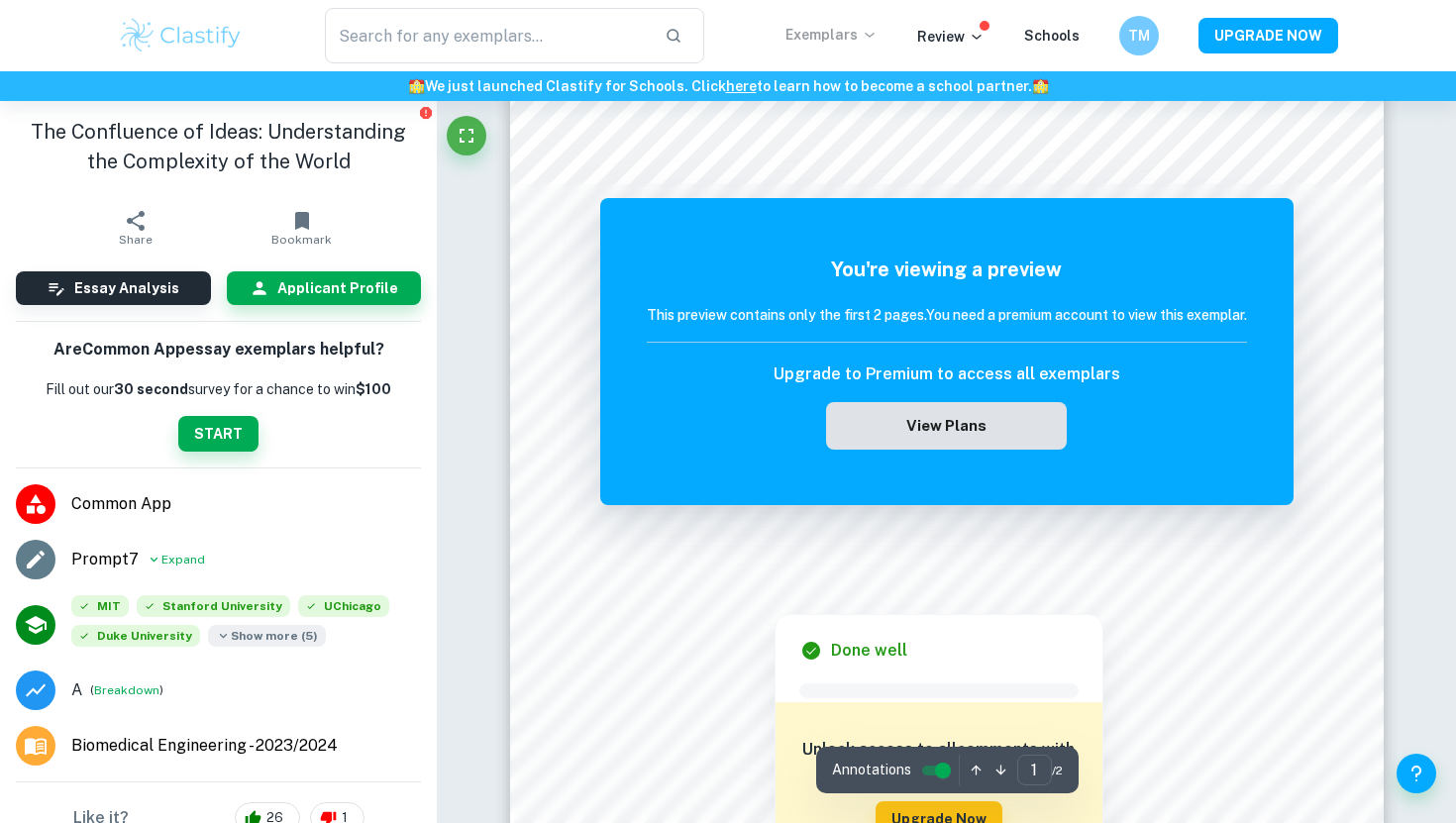 click on "View Plans" at bounding box center [946, 426] 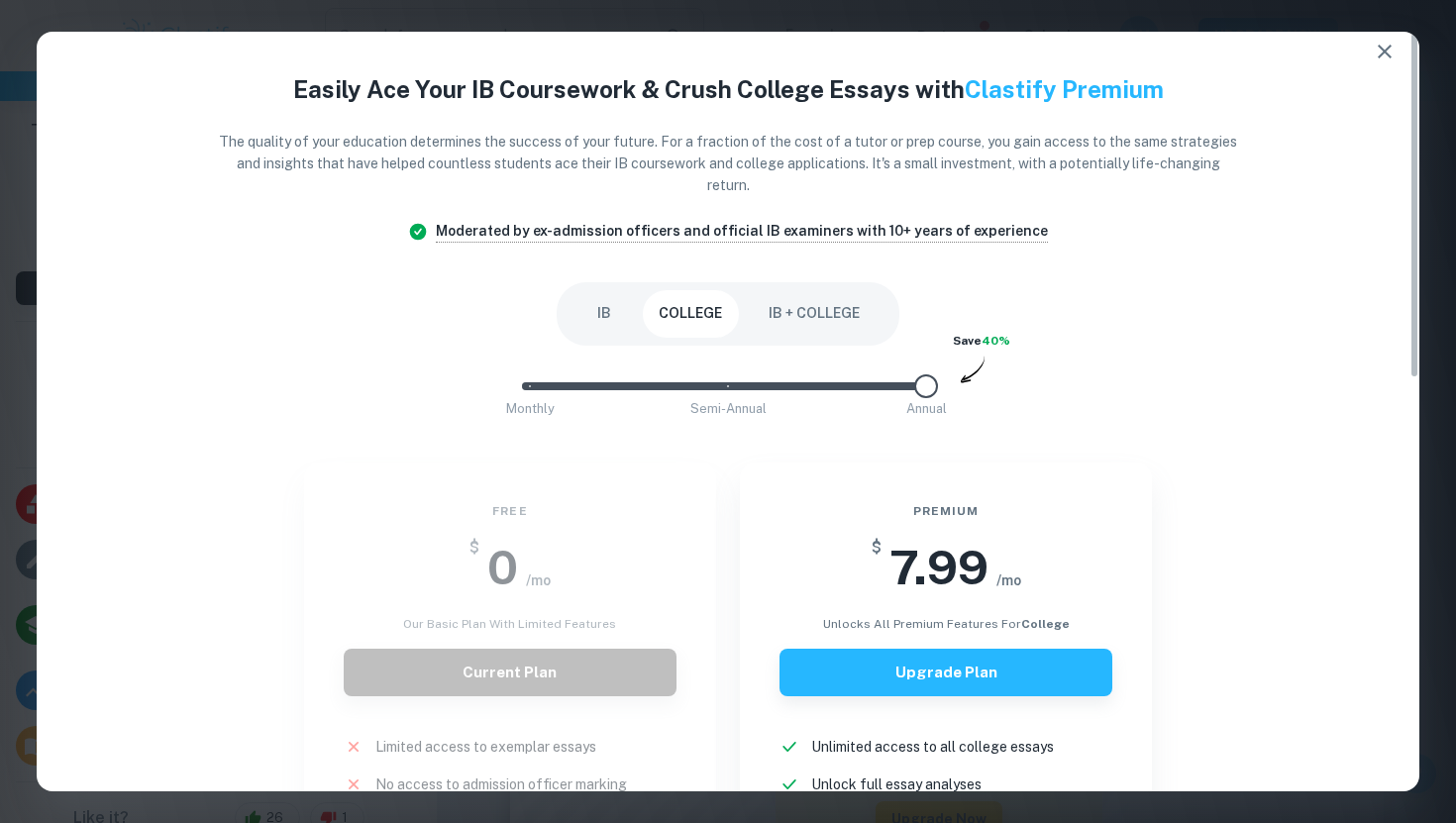 scroll, scrollTop: 0, scrollLeft: 0, axis: both 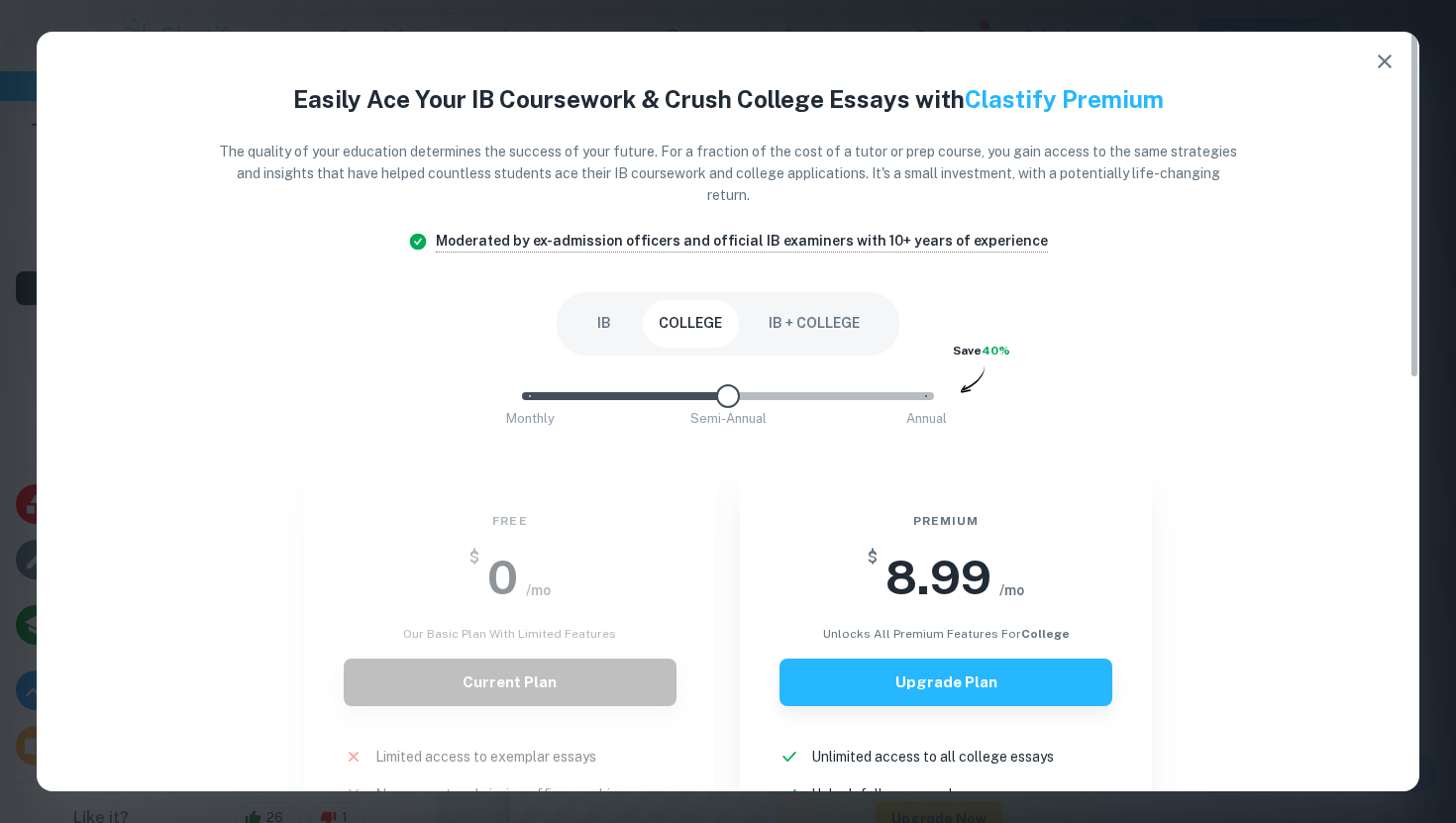 drag, startPoint x: 926, startPoint y: 397, endPoint x: 742, endPoint y: 417, distance: 185.08376 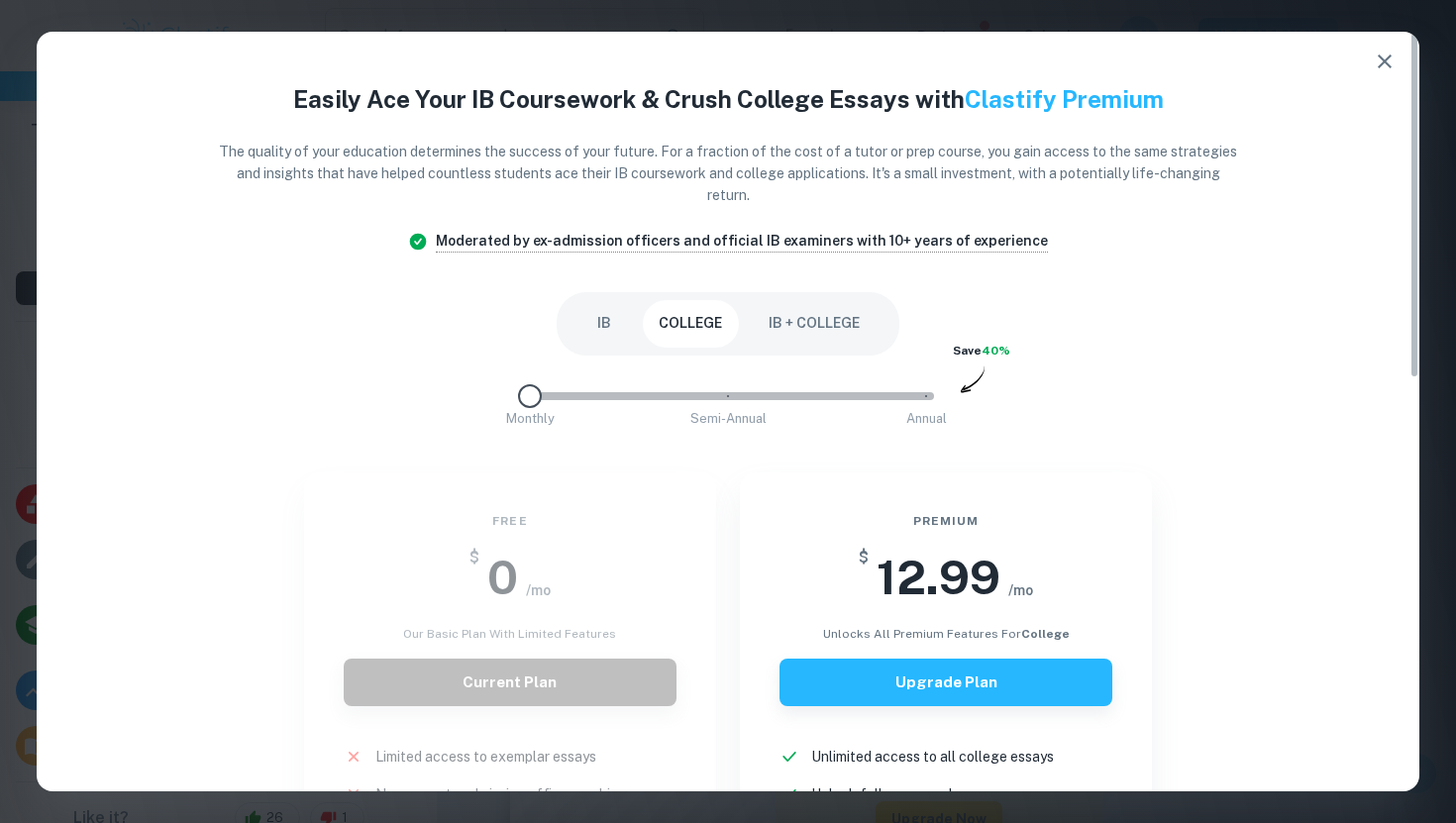 drag, startPoint x: 740, startPoint y: 405, endPoint x: 554, endPoint y: 403, distance: 186.01075 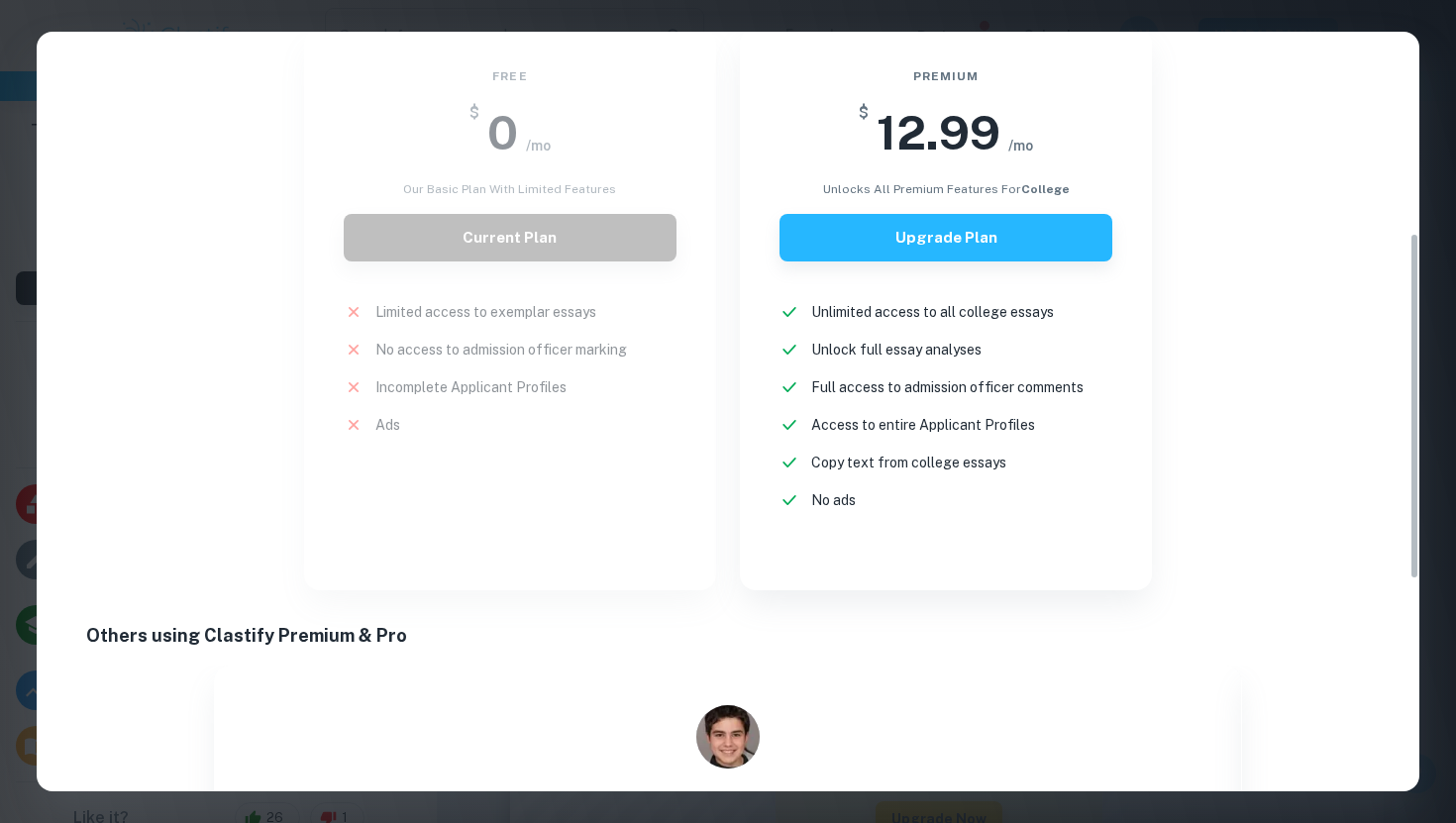 scroll, scrollTop: 447, scrollLeft: 0, axis: vertical 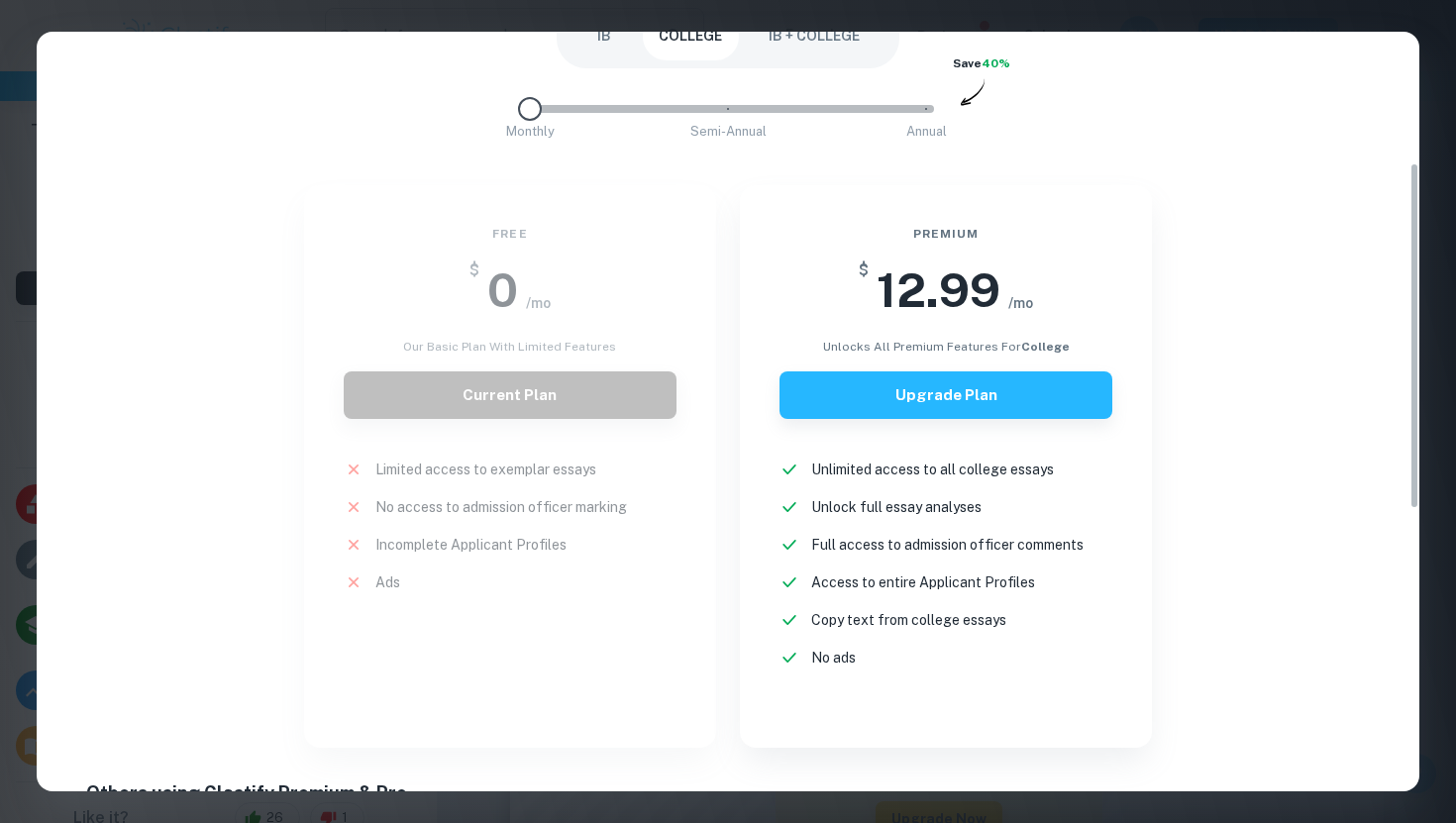 click on "Monthly Semi-Annual Annual" at bounding box center (728, 109) 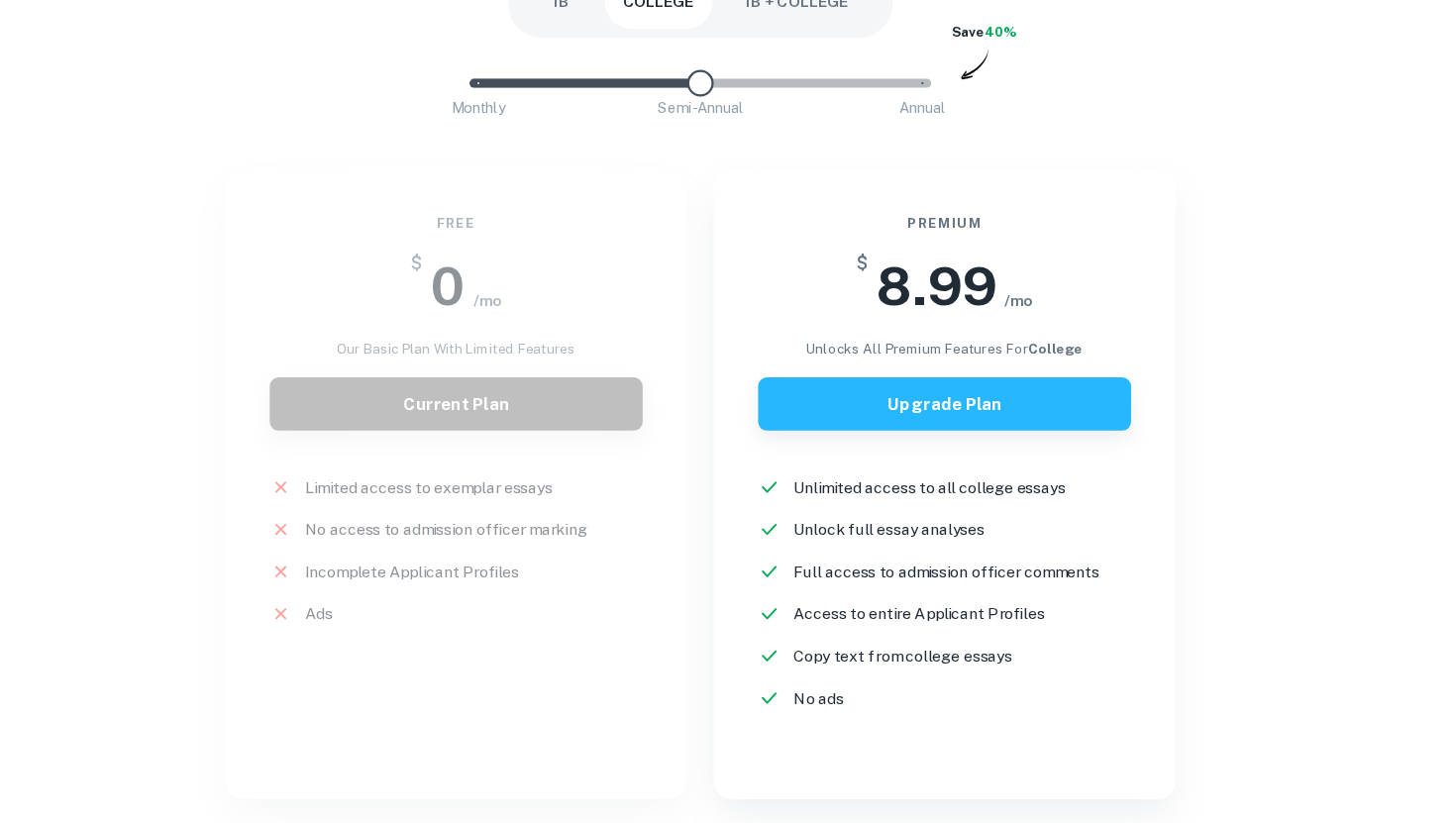 click at bounding box center (728, 109) 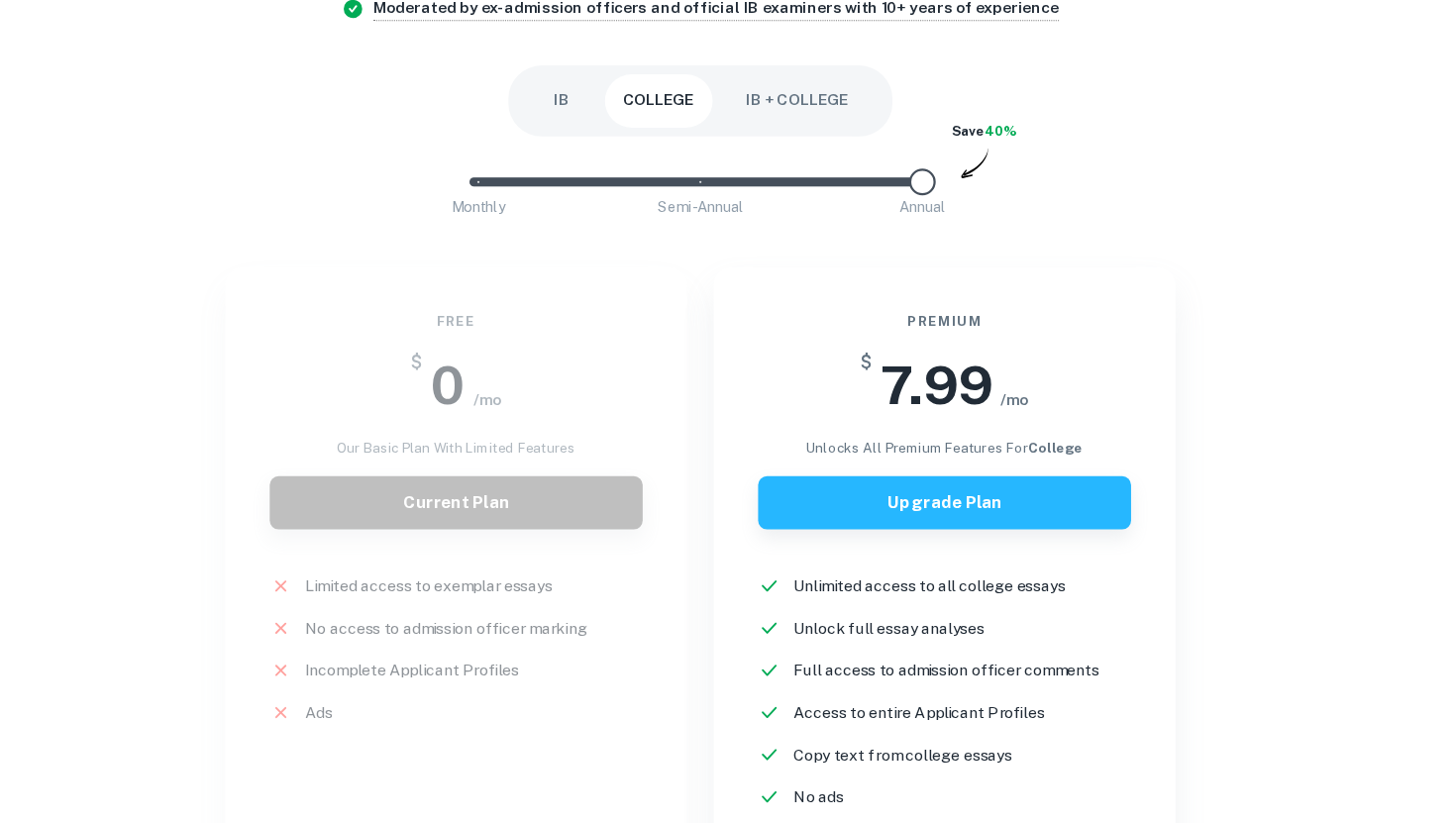 scroll, scrollTop: 0, scrollLeft: 0, axis: both 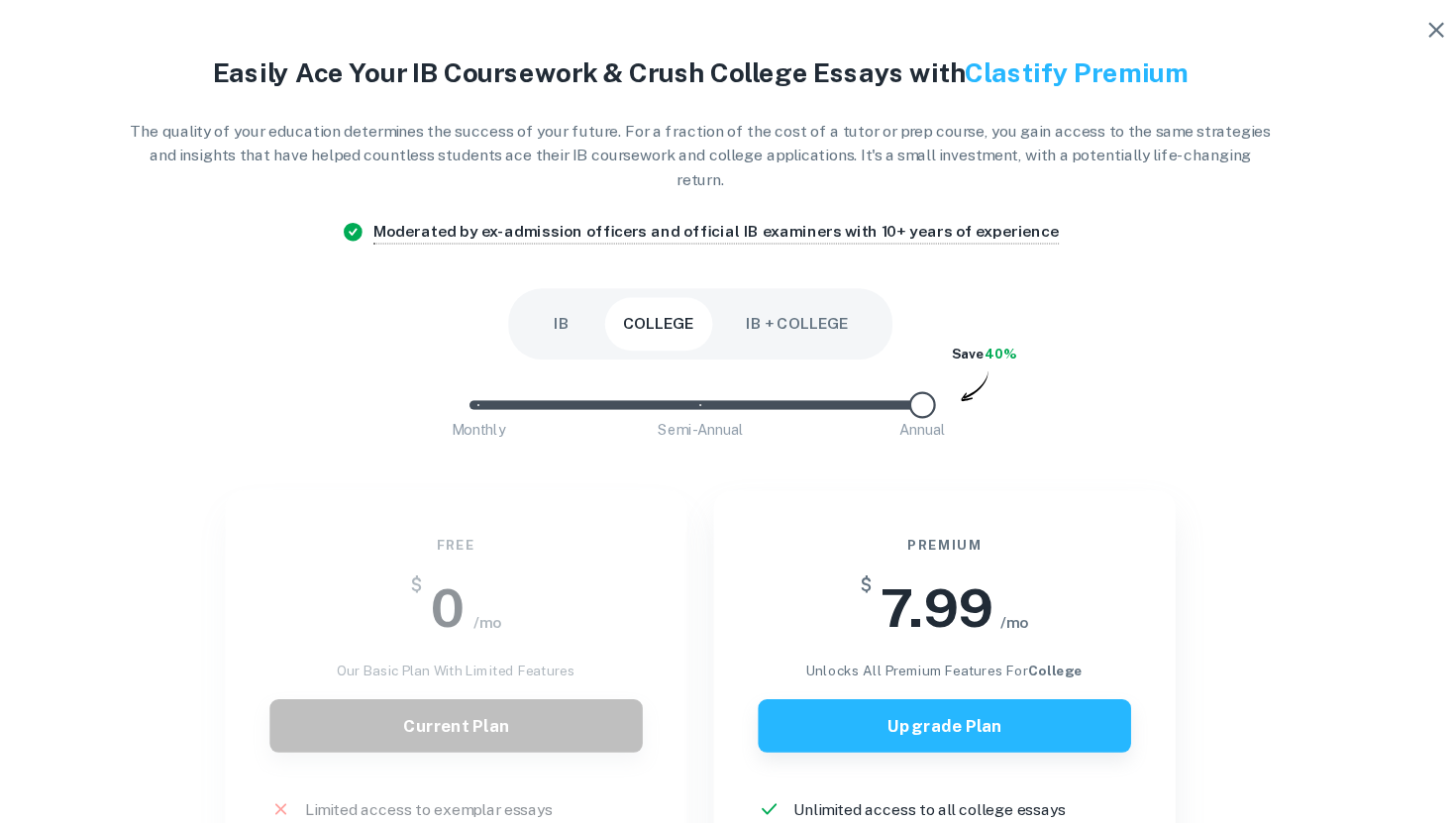 click on "IB + COLLEGE" at bounding box center [814, 324] 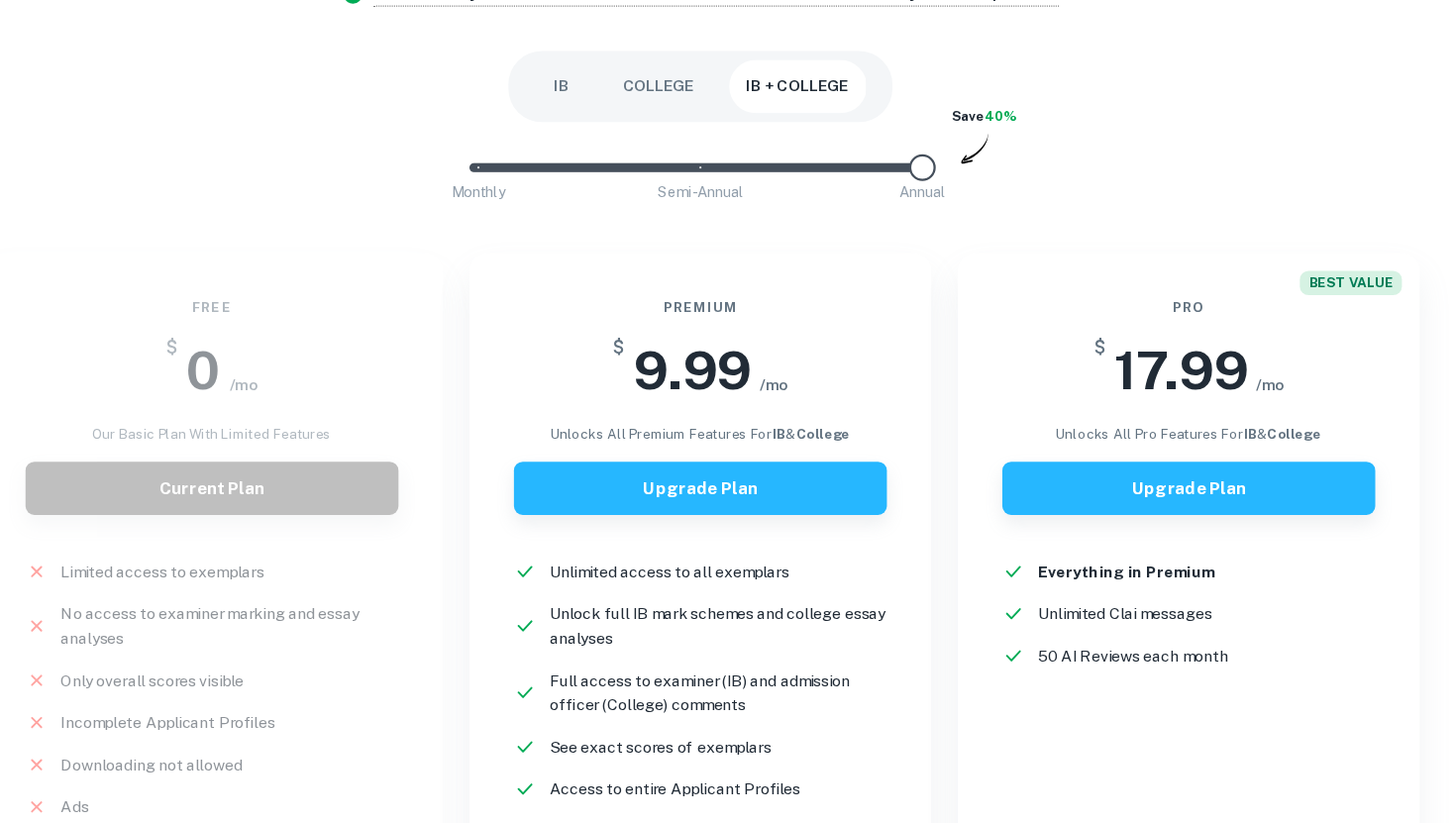 scroll, scrollTop: 210, scrollLeft: 0, axis: vertical 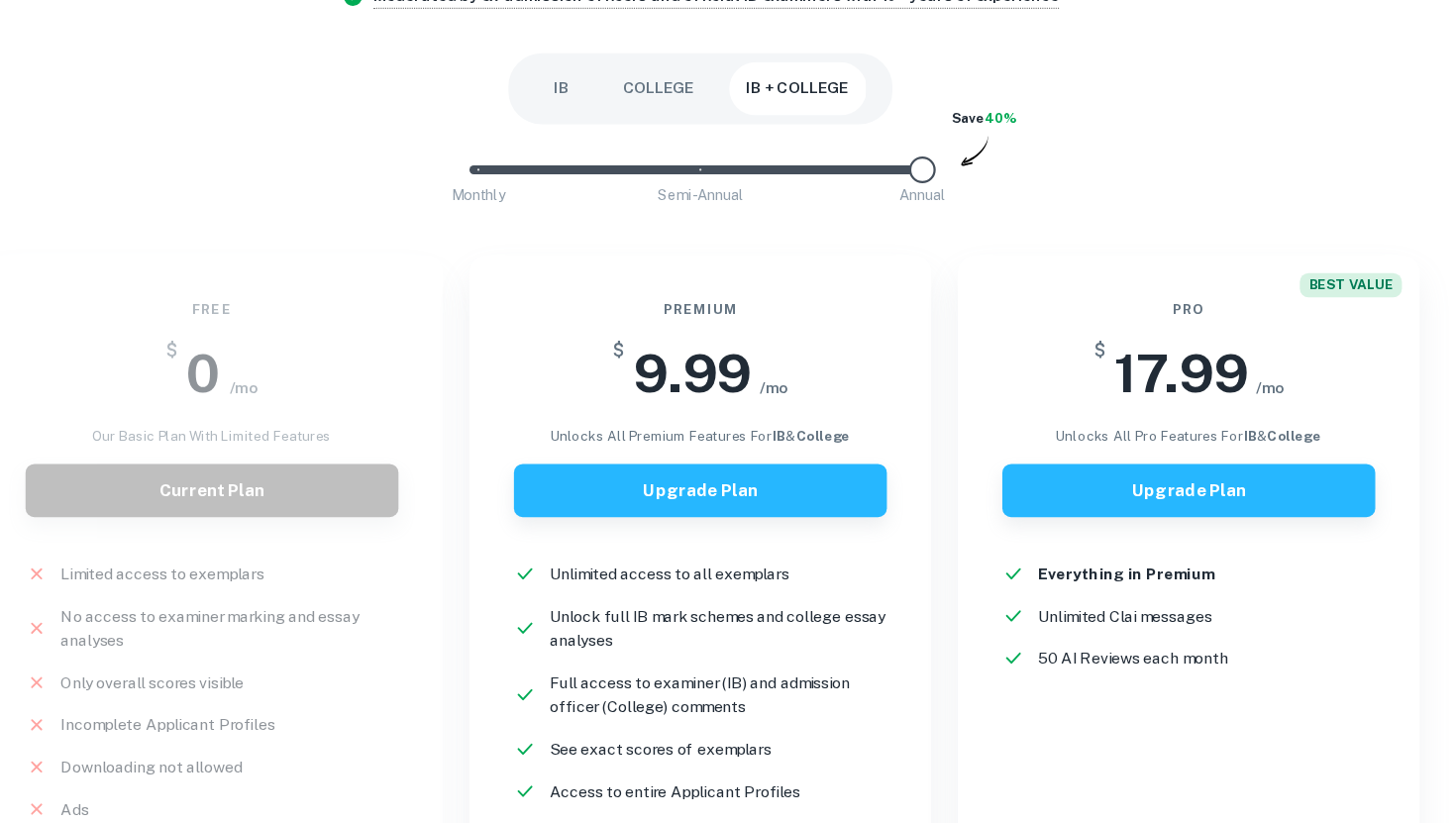 click at bounding box center [720, 186] 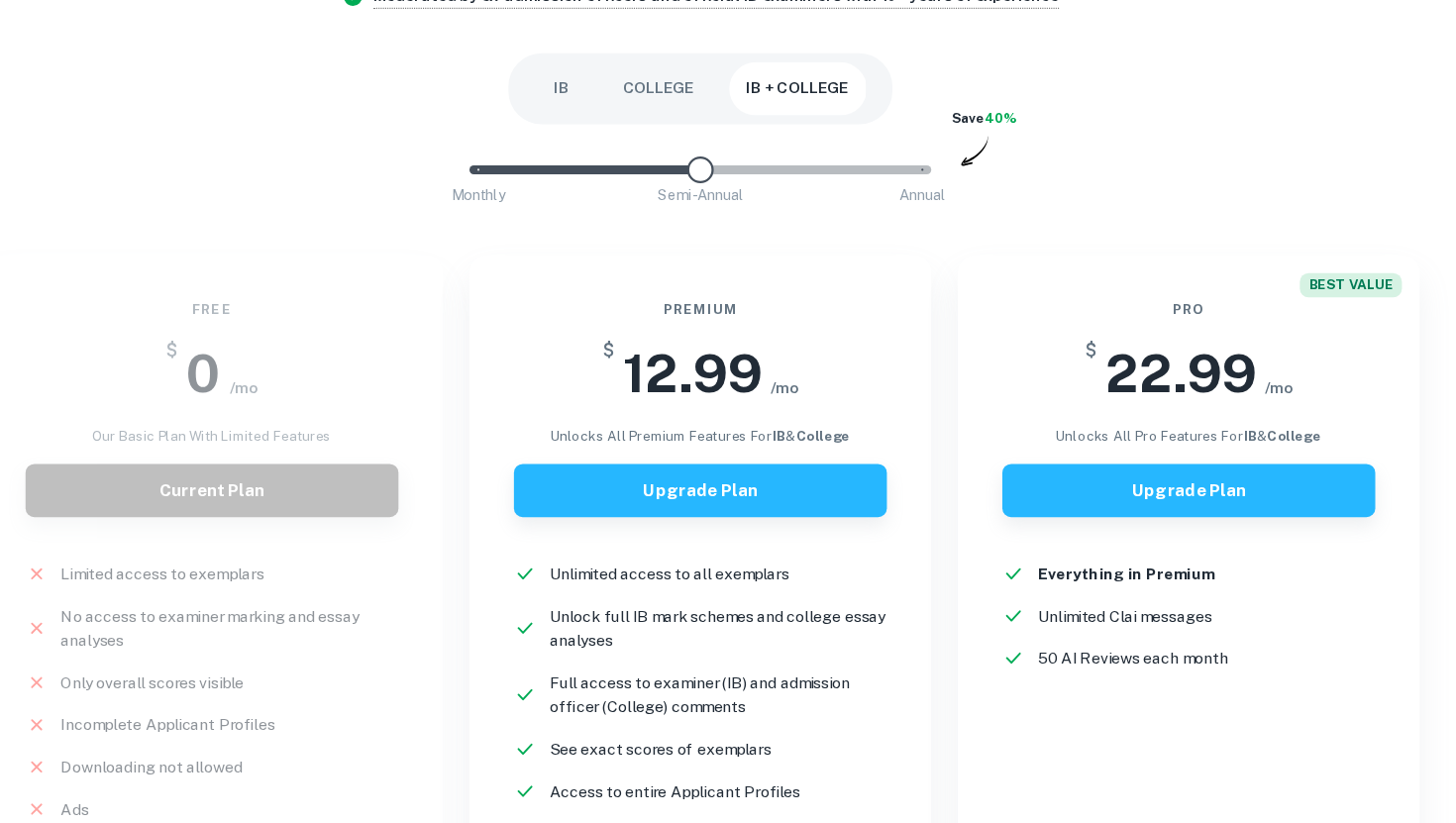 type on "0" 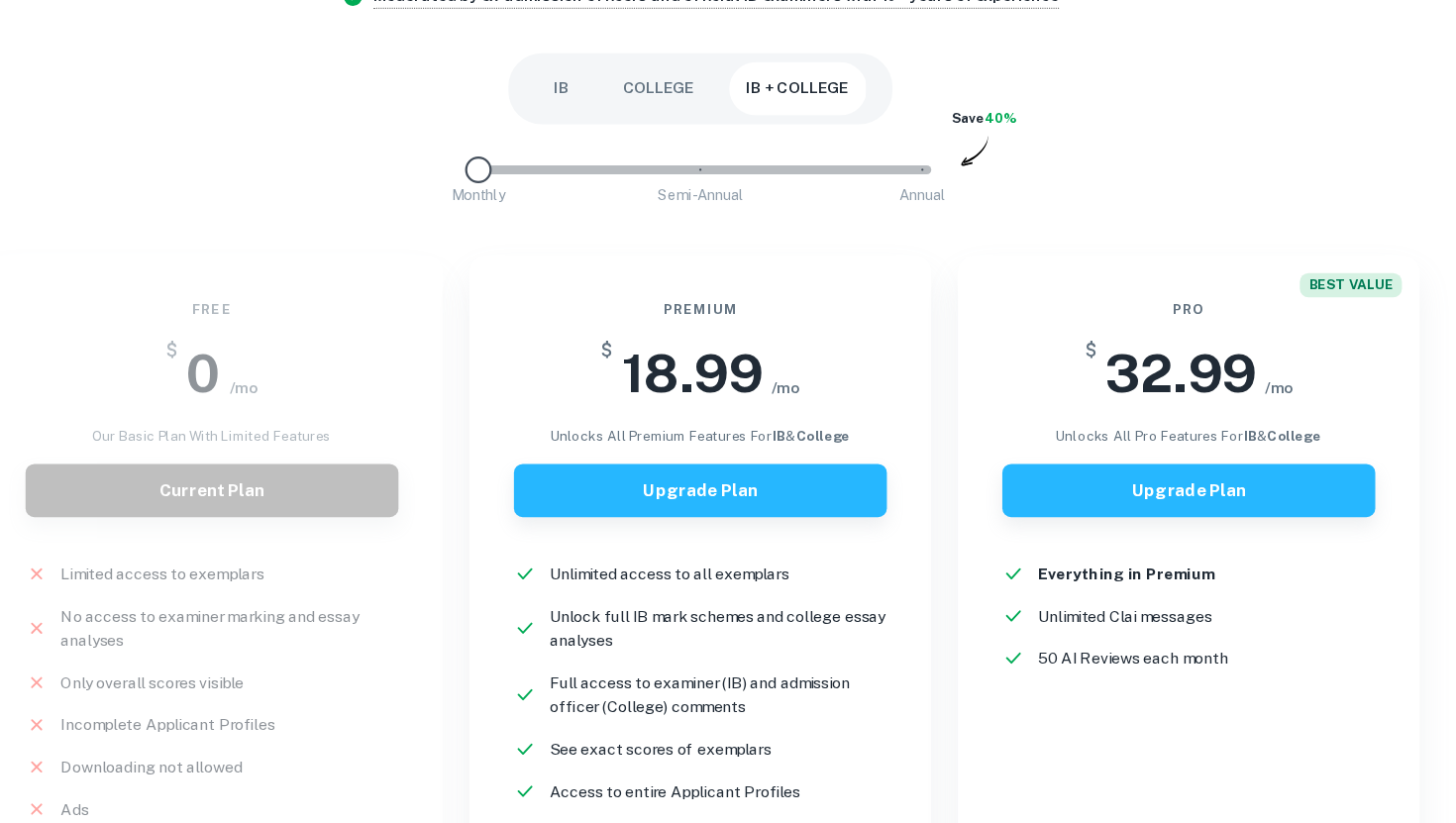 click at bounding box center (522, 186) 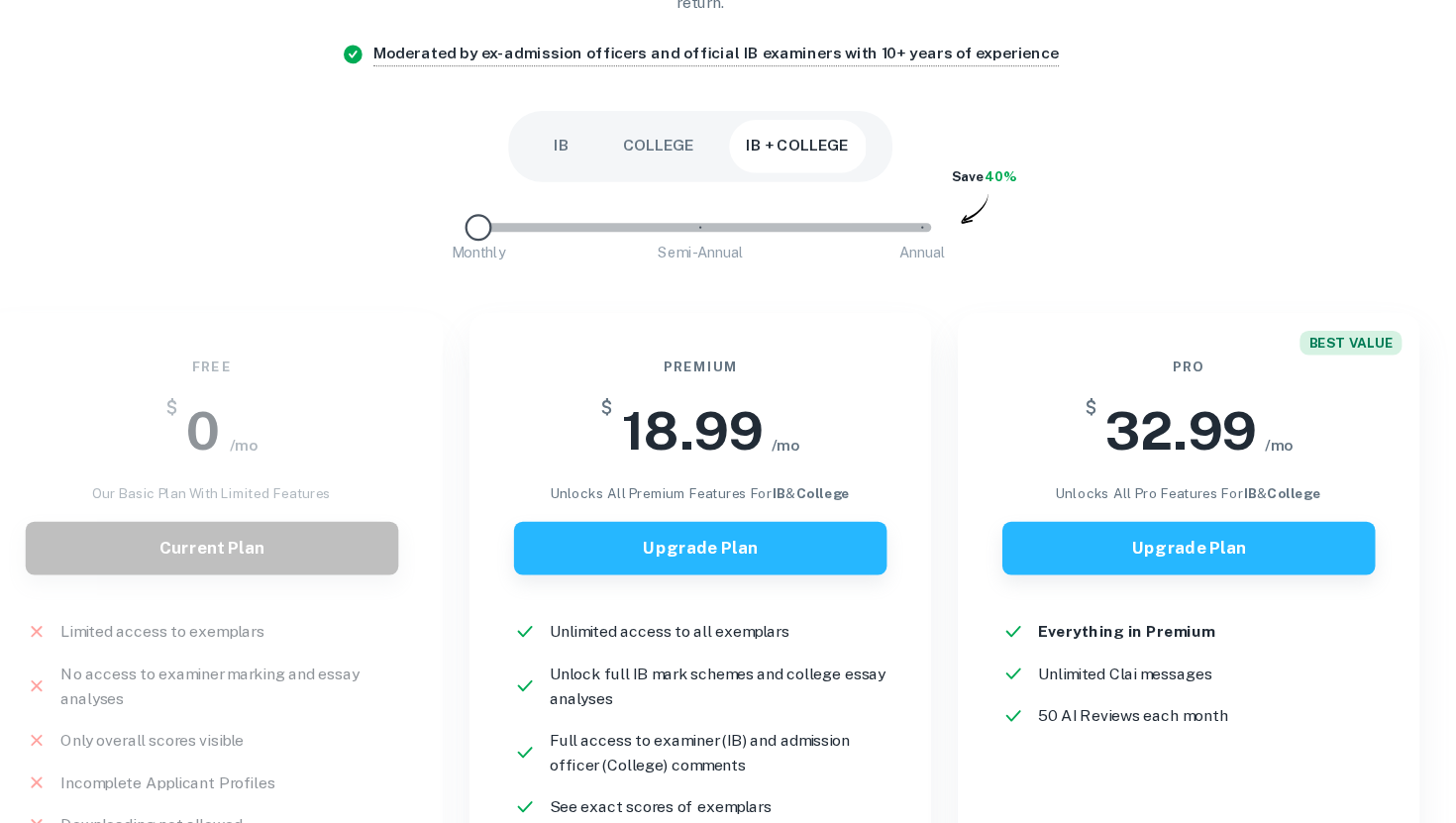 scroll, scrollTop: 157, scrollLeft: 0, axis: vertical 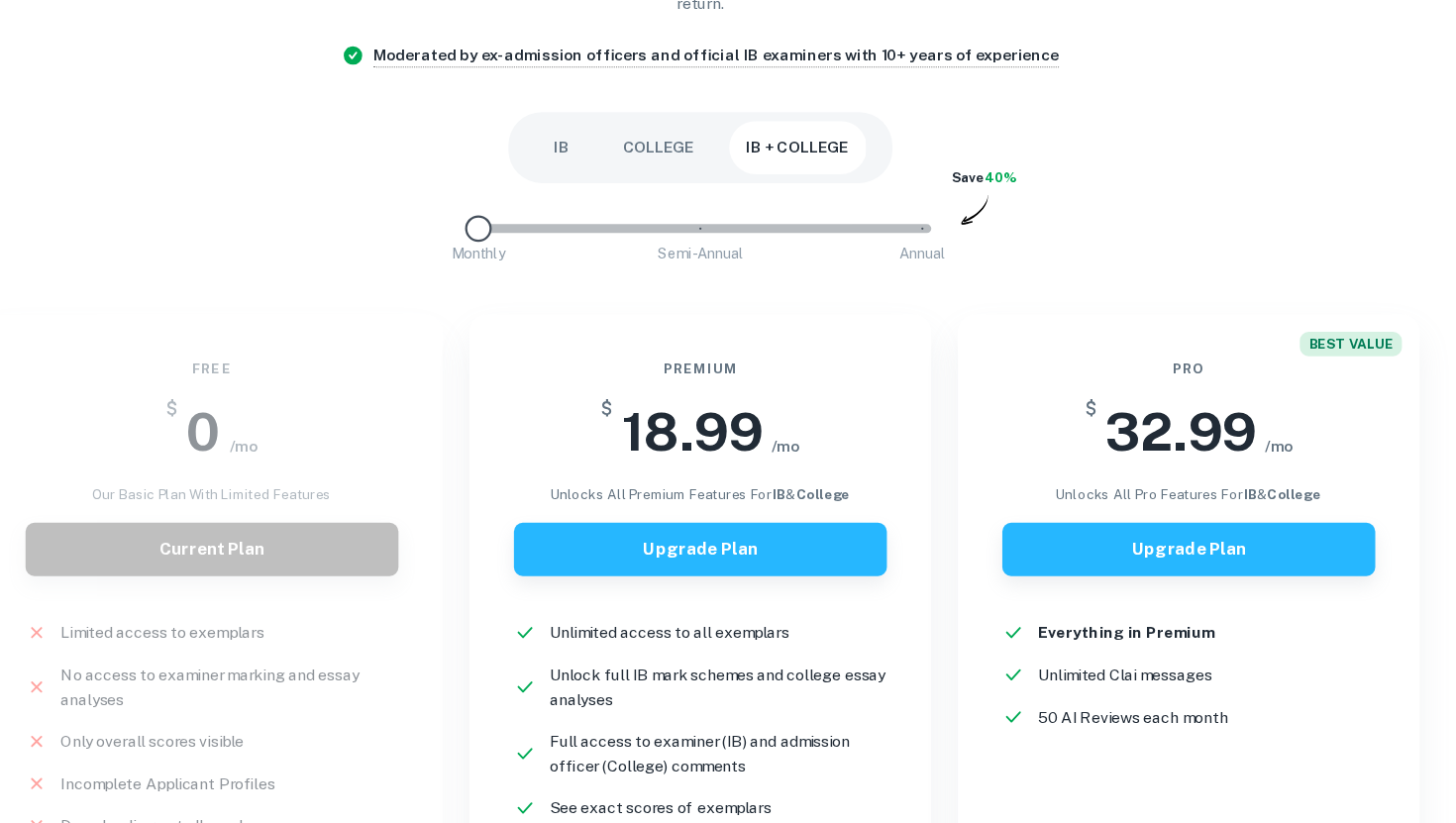 click on "COLLEGE" at bounding box center [690, 166] 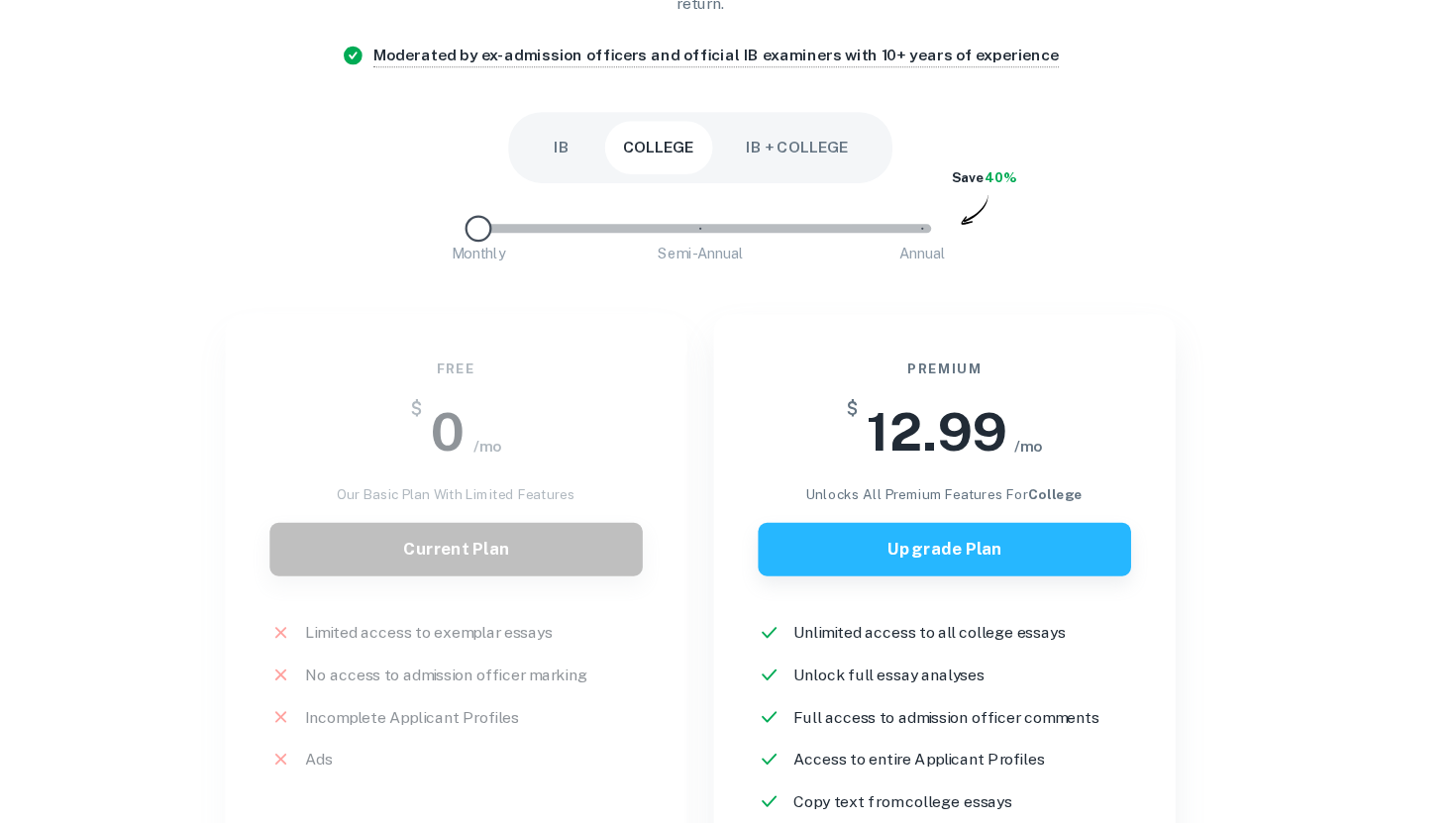 click on "IB" at bounding box center (604, 166) 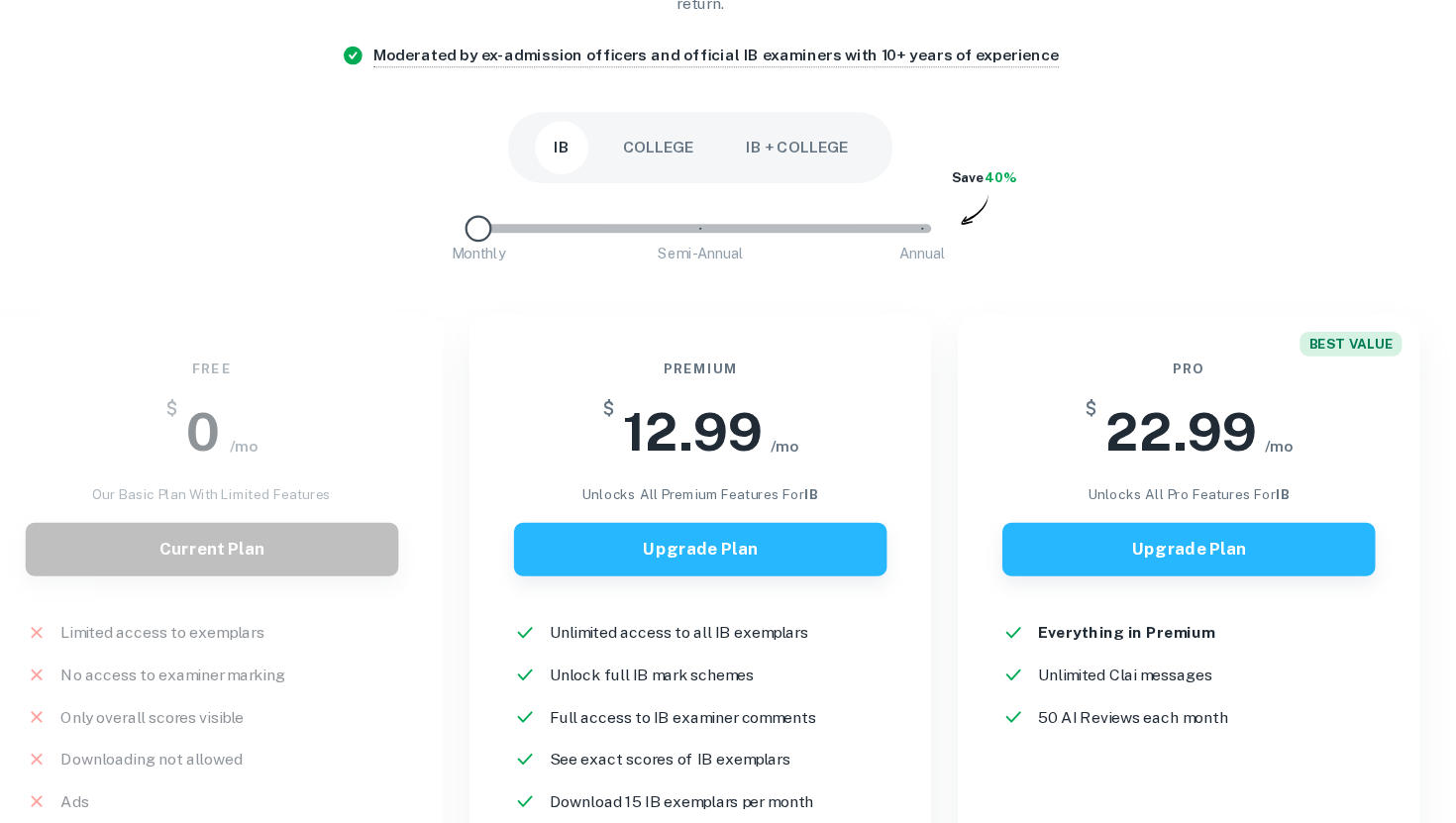 click on "COLLEGE" at bounding box center [690, 166] 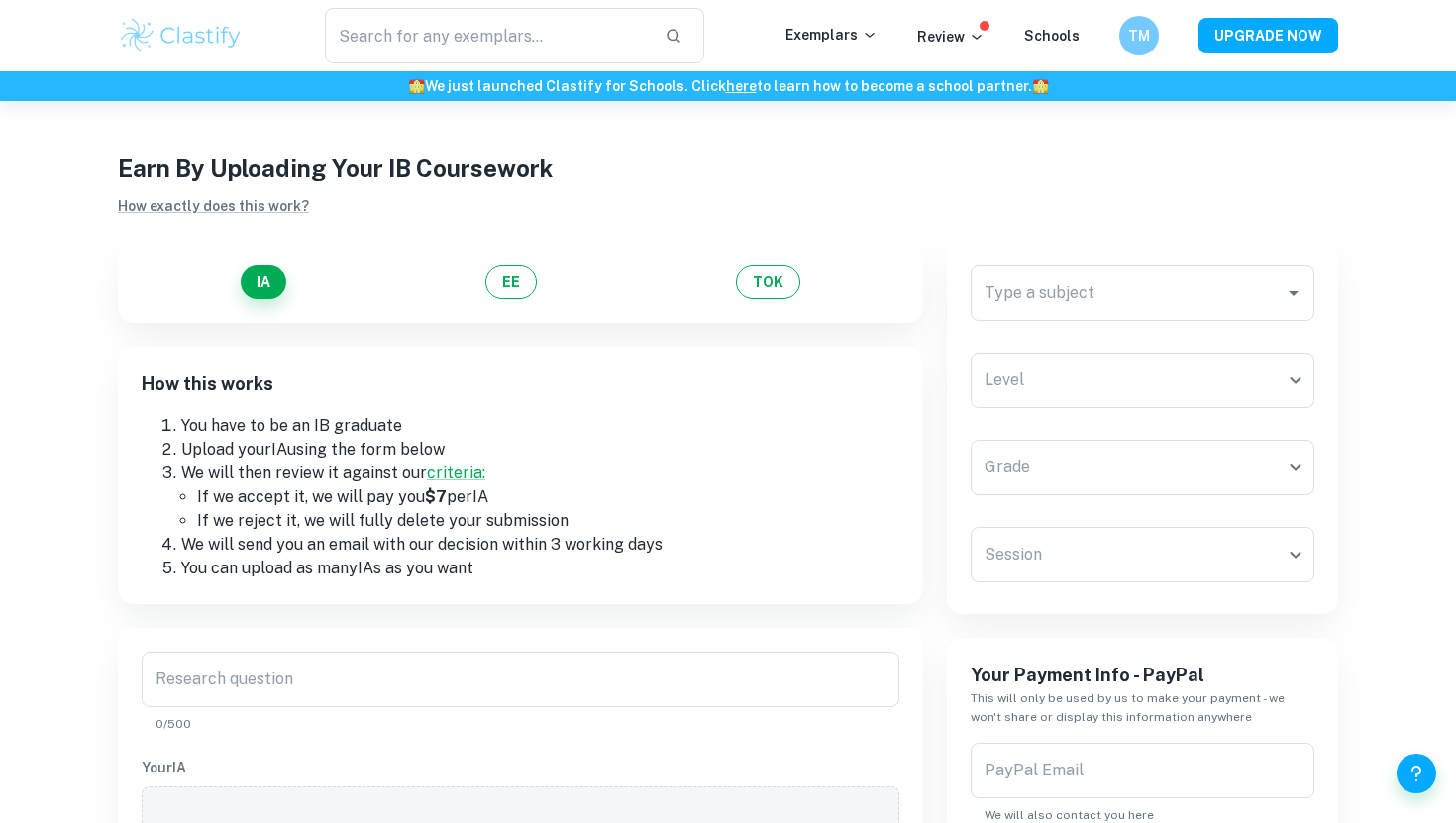 scroll, scrollTop: 0, scrollLeft: 0, axis: both 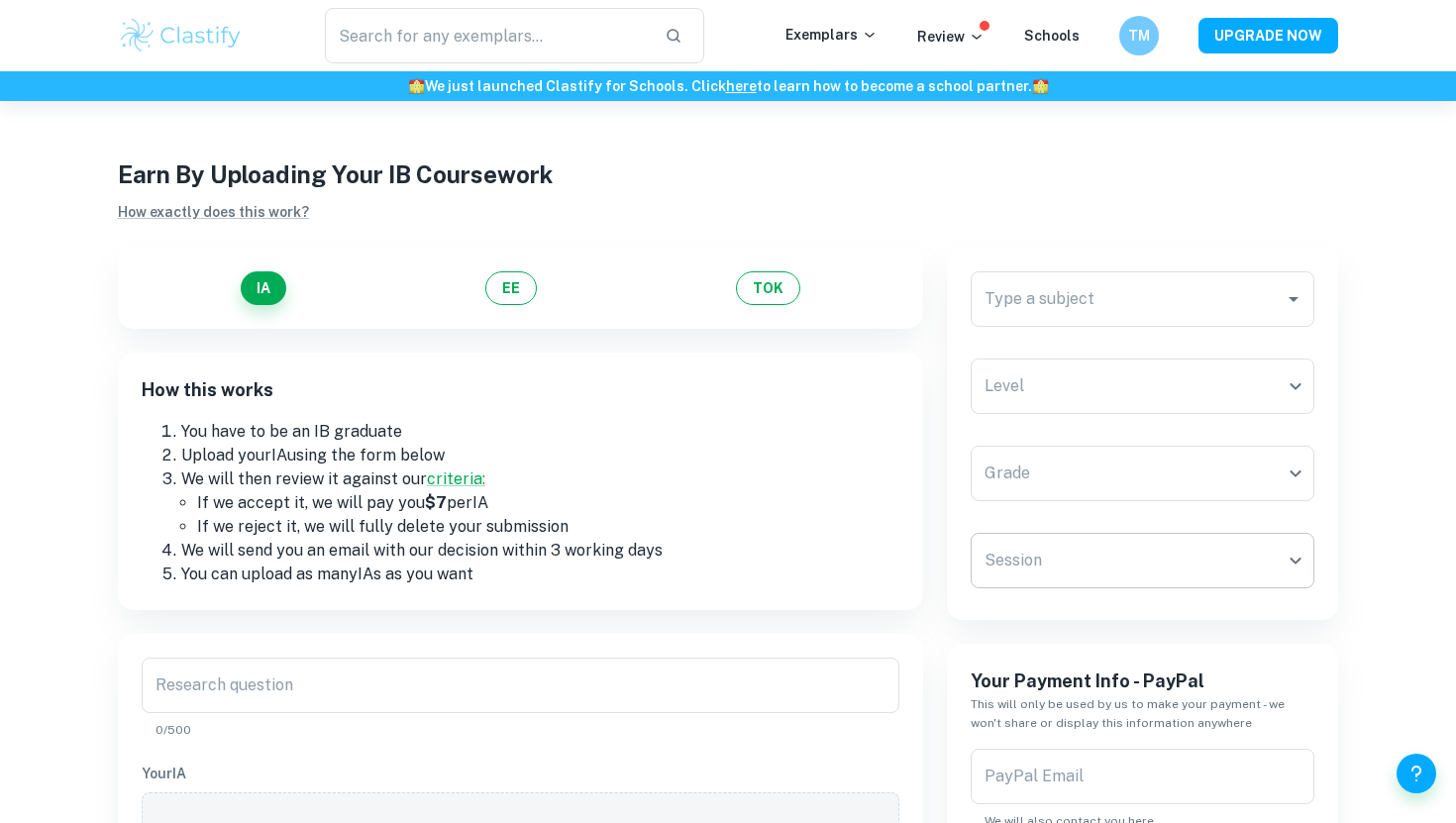 click on "We value your privacy We use cookies to enhance your browsing experience, serve personalised ads or content, and analyse our traffic. By clicking "Accept All", you consent to our use of cookies.   Cookie Policy Customise   Reject All   Accept All   Customise Consent Preferences   We use cookies to help you navigate efficiently and perform certain functions. You will find detailed information about all cookies under each consent category below. The cookies that are categorised as "Necessary" are stored on your browser as they are essential for enabling the basic functionalities of the site. ...  Show more For more information on how Google's third-party cookies operate and handle your data, see:   Google Privacy Policy Necessary Always Active Necessary cookies are required to enable the basic features of this site, such as providing secure log-in or adjusting your consent preferences. These cookies do not store any personally identifiable data. Functional Analytics Performance Advertisement Uncategorised" at bounding box center [728, 512] 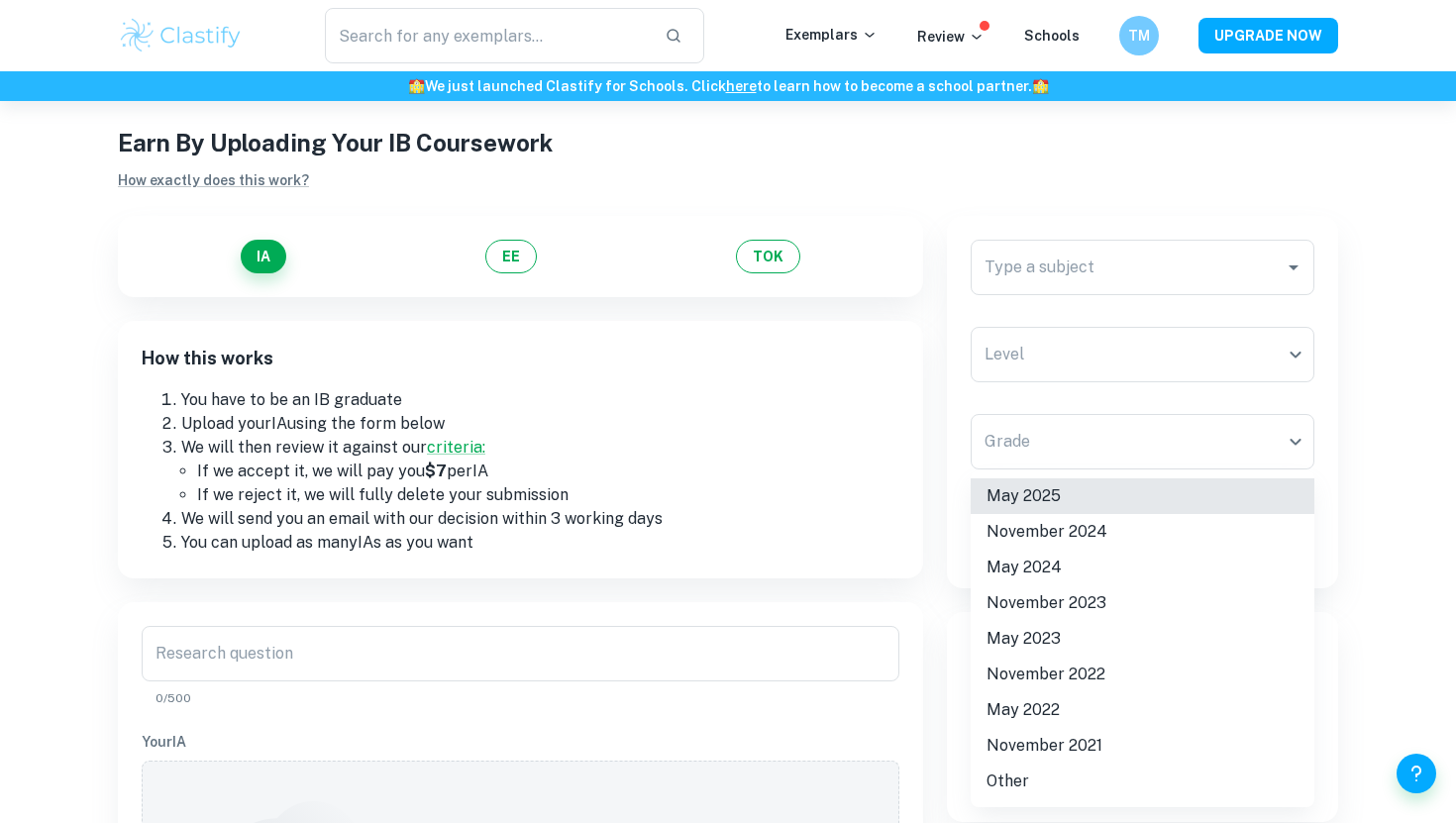 scroll, scrollTop: 29, scrollLeft: 0, axis: vertical 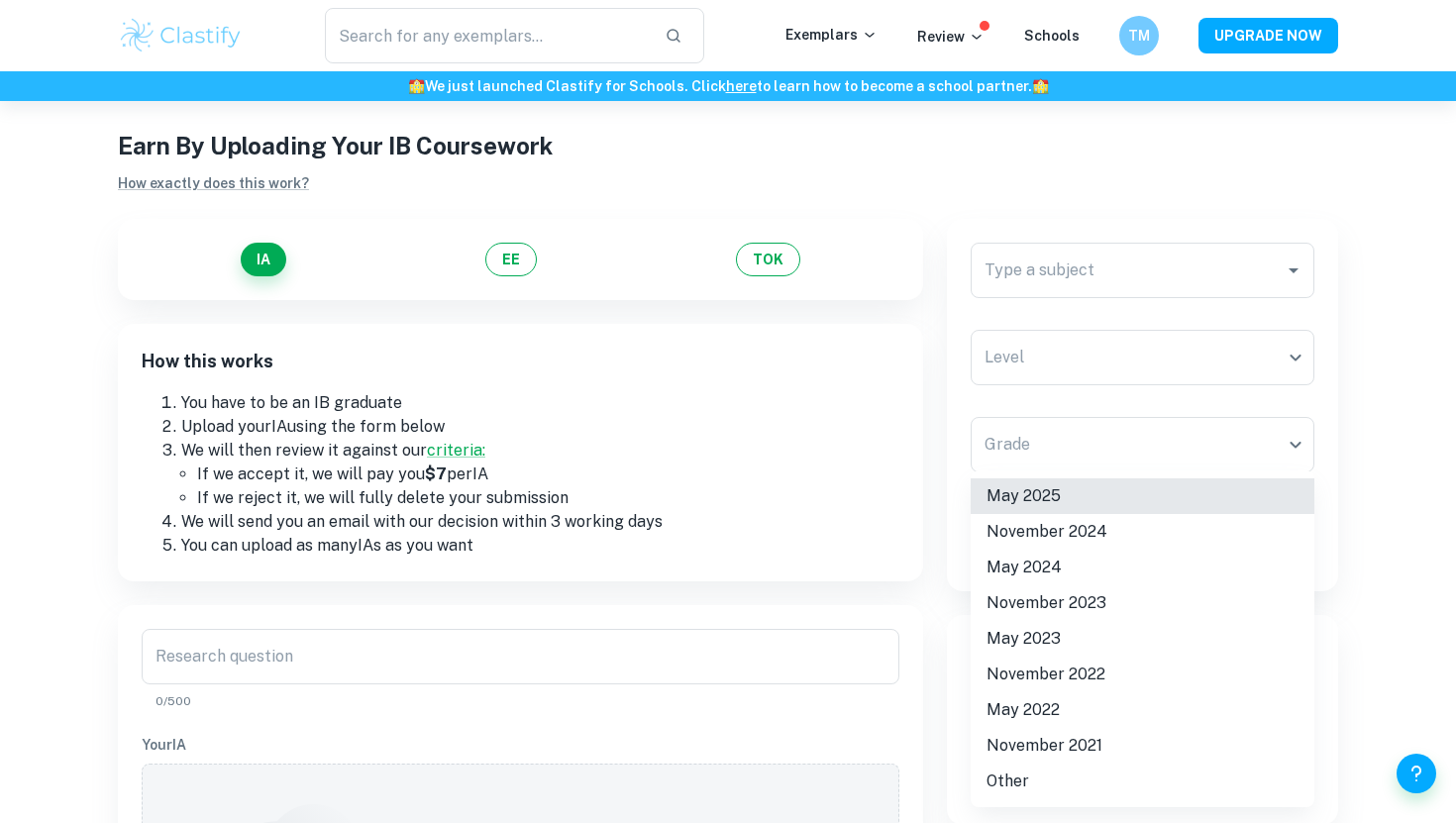 click at bounding box center [728, 411] 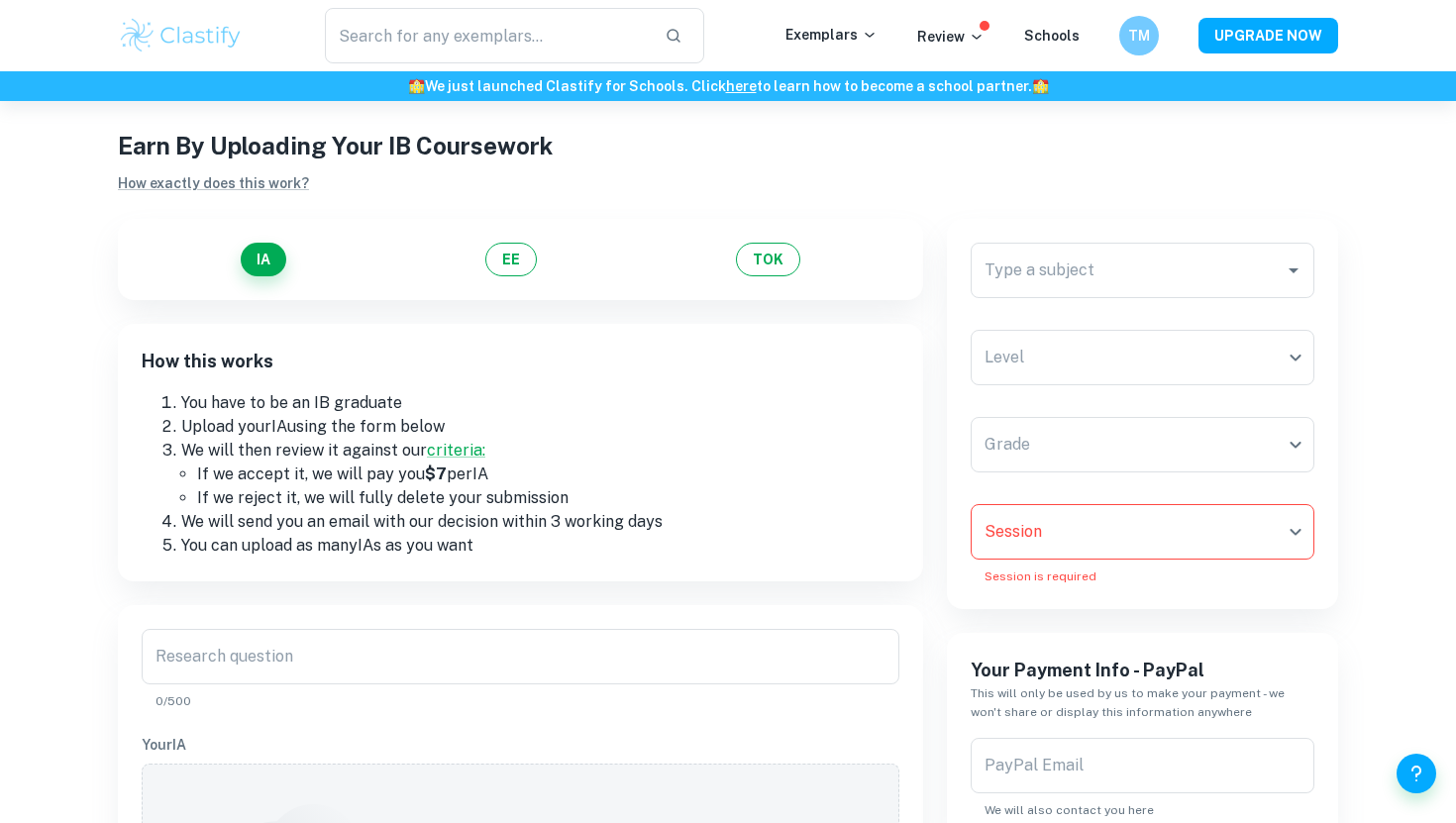 click on "criteria:" at bounding box center (456, 450) 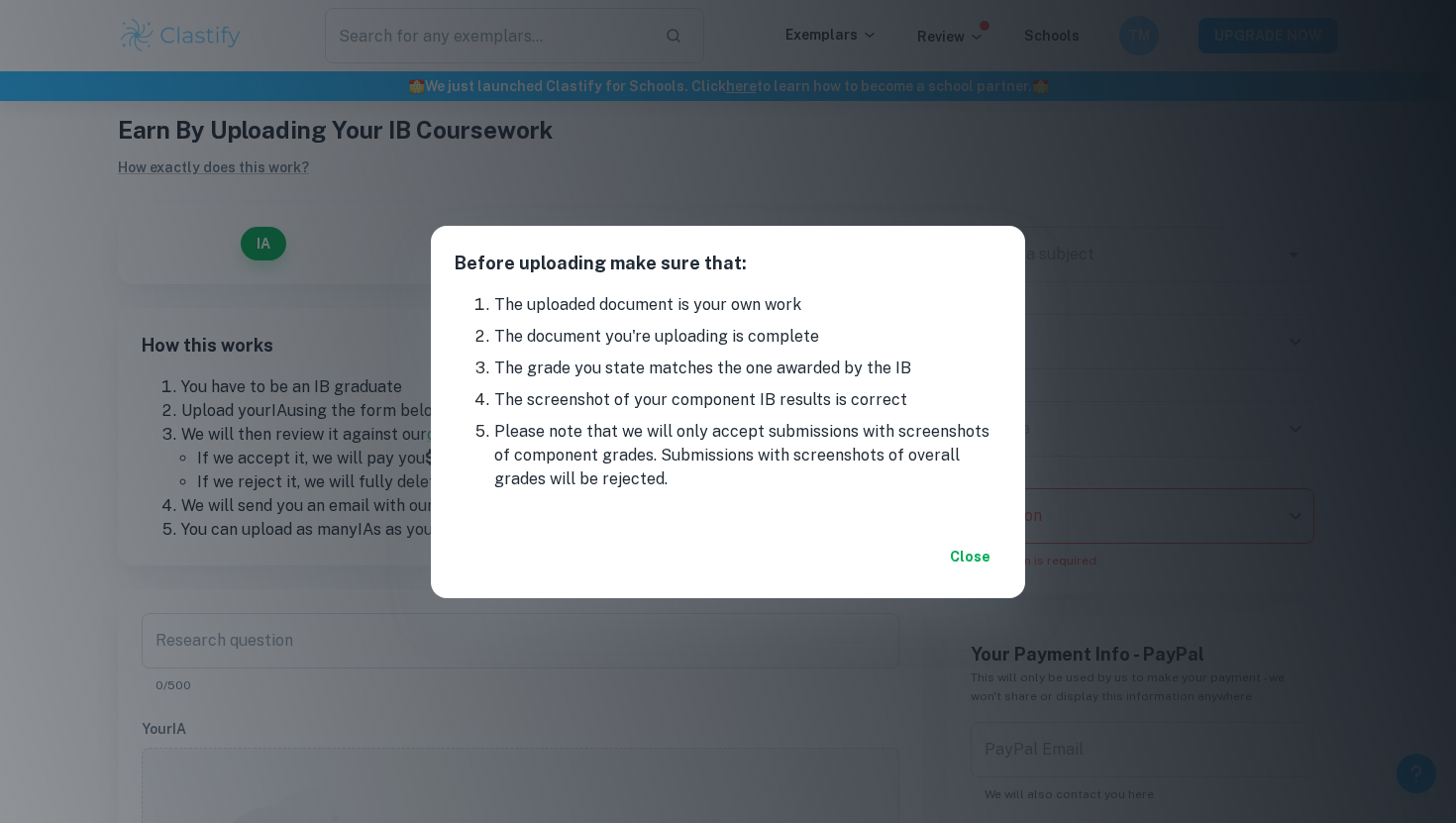scroll, scrollTop: 38, scrollLeft: 0, axis: vertical 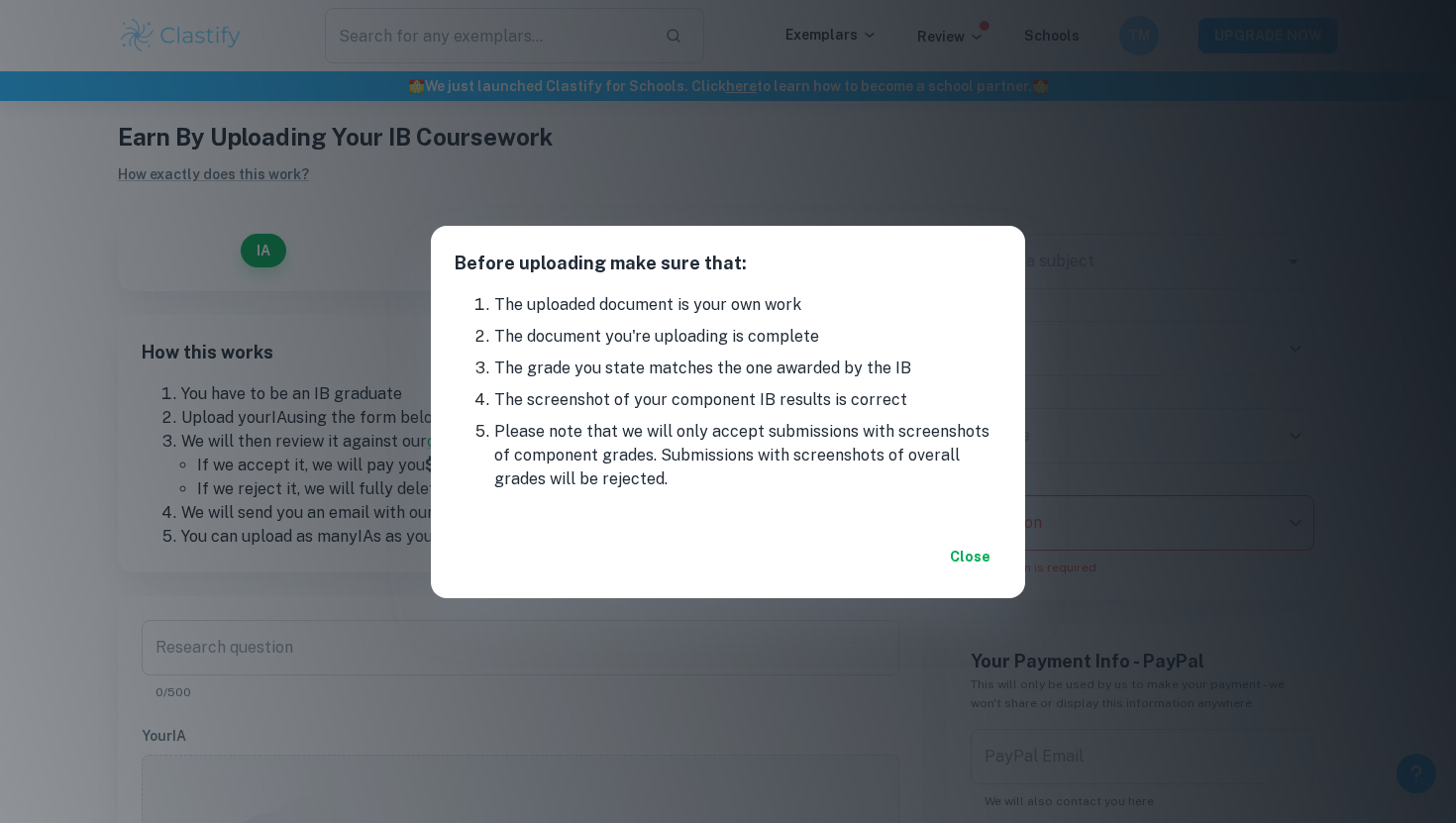 click on "Close" at bounding box center [970, 557] 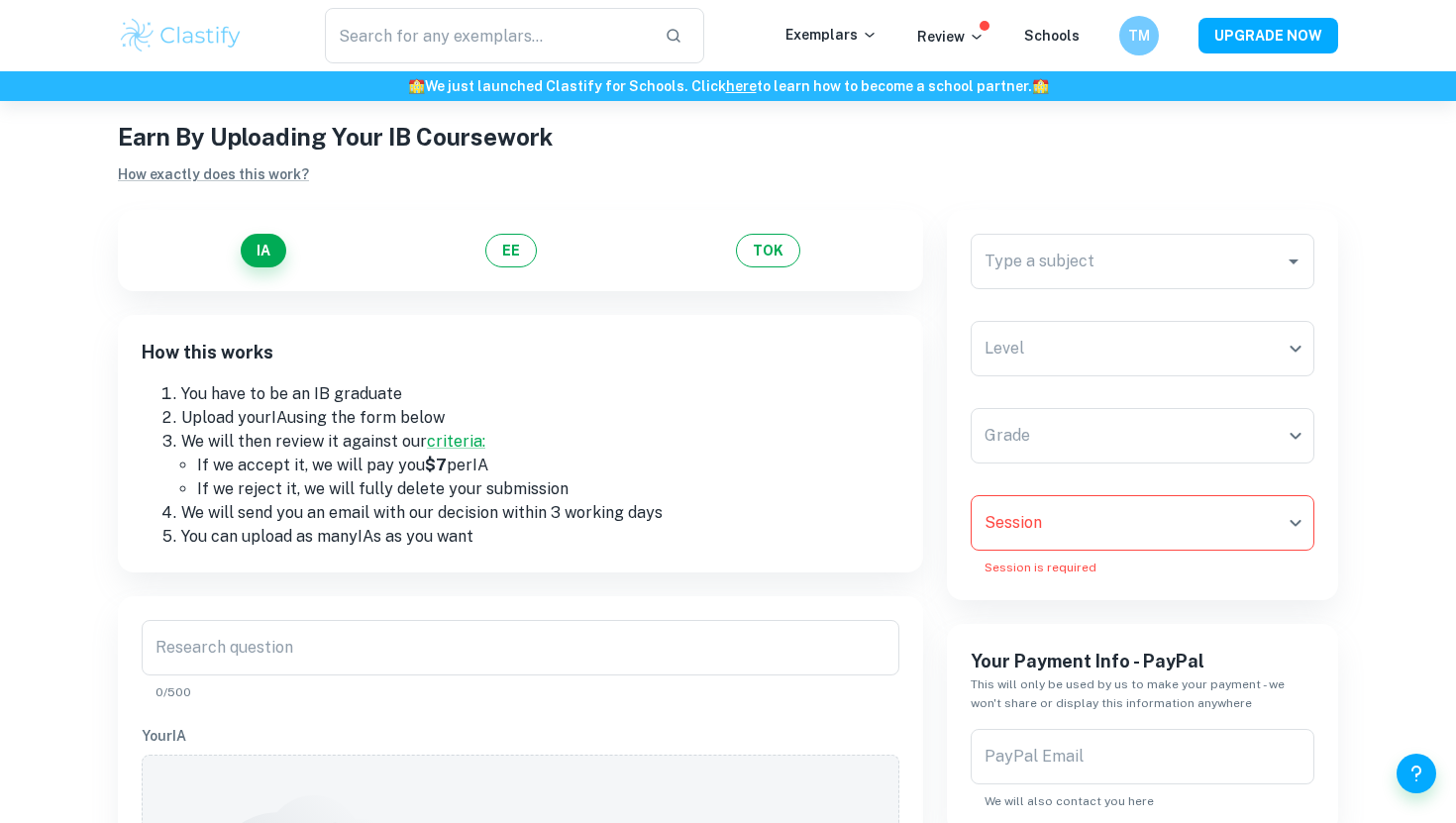 click on "Session is required Your Payment Info - PayPal This will only be used by us to make your payment - we won't share or display this information anywhere PayPal Email PayPal Email We will also contact you here I agree to Clastify's Terms of Service, Privacy Policy and Academic Integrity Policy. Upload" at bounding box center (1130, 772) 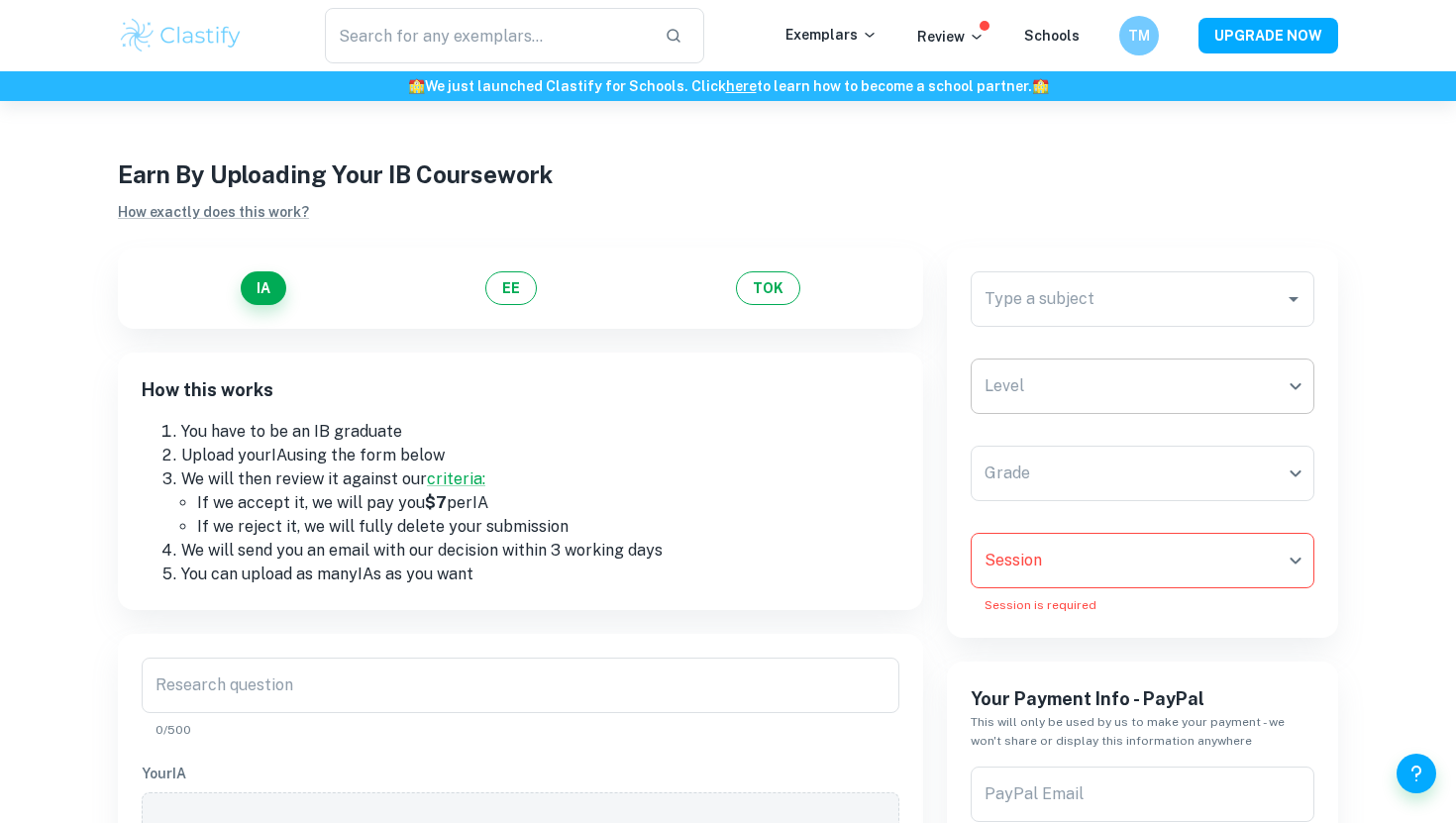 click on "We value your privacy We use cookies to enhance your browsing experience, serve personalised ads or content, and analyse our traffic. By clicking "Accept All", you consent to our use of cookies.   Cookie Policy Customise   Reject All   Accept All   Customise Consent Preferences   We use cookies to help you navigate efficiently and perform certain functions. You will find detailed information about all cookies under each consent category below. The cookies that are categorised as "Necessary" are stored on your browser as they are essential for enabling the basic functionalities of the site. ...  Show more For more information on how Google's third-party cookies operate and handle your data, see:   Google Privacy Policy Necessary Always Active Necessary cookies are required to enable the basic features of this site, such as providing secure log-in or adjusting your consent preferences. These cookies do not store any personally identifiable data. Functional Analytics Performance Advertisement Uncategorised" at bounding box center [728, 512] 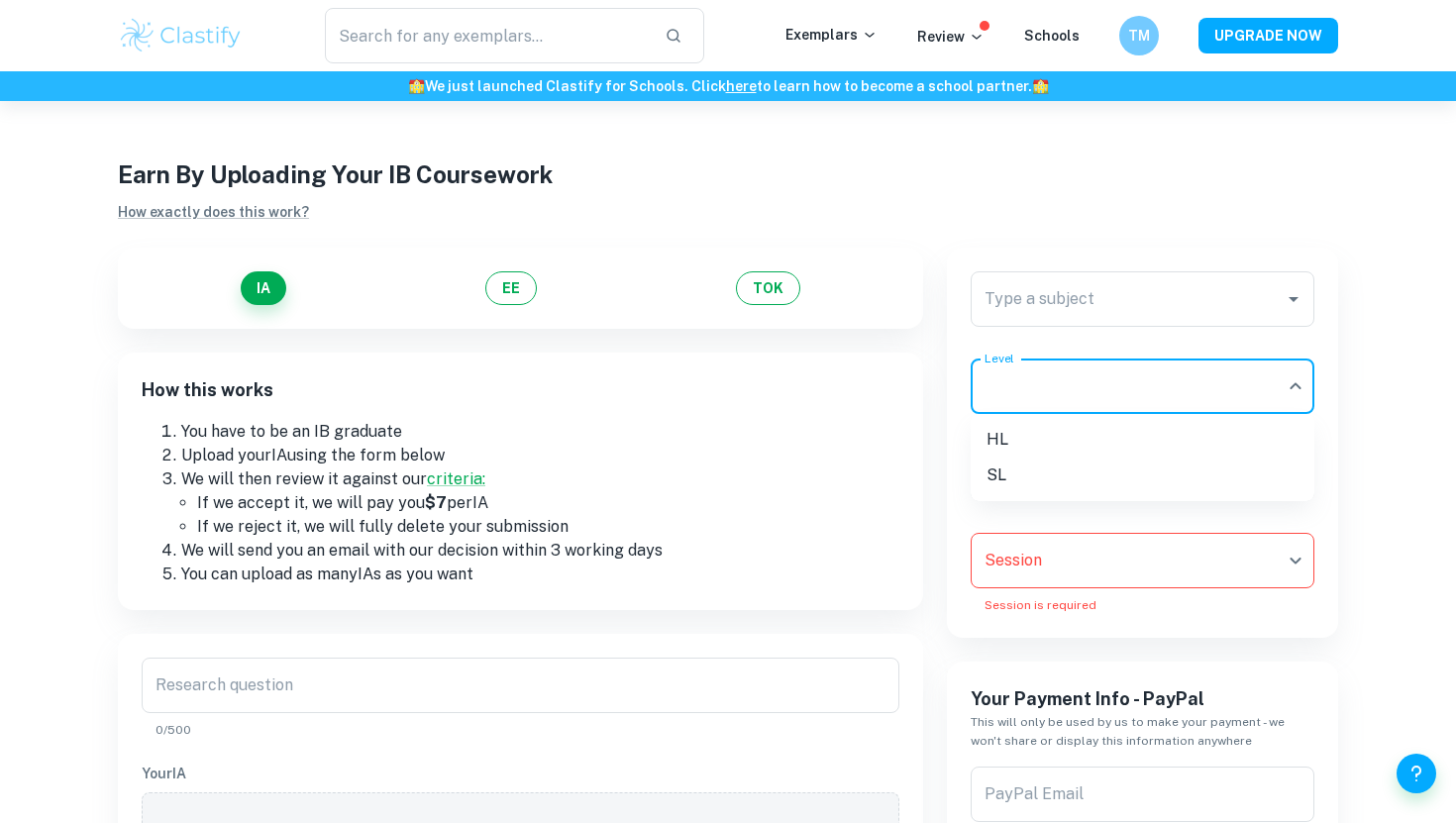 click on "HL" at bounding box center [1142, 440] 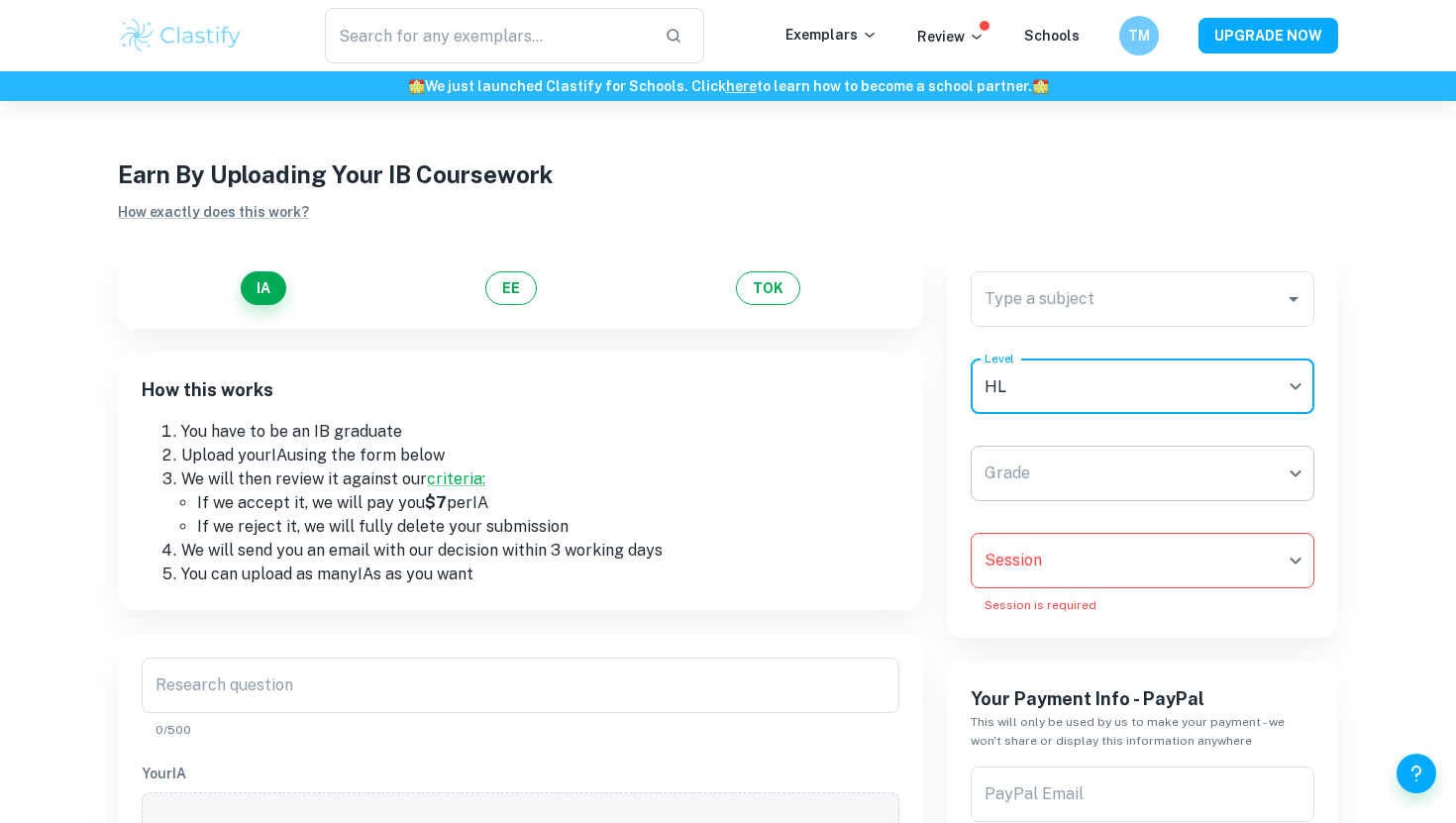 click on "We value your privacy We use cookies to enhance your browsing experience, serve personalised ads or content, and analyse our traffic. By clicking "Accept All", you consent to our use of cookies.   Cookie Policy Customise   Reject All   Accept All   Customise Consent Preferences   We use cookies to help you navigate efficiently and perform certain functions. You will find detailed information about all cookies under each consent category below. The cookies that are categorised as "Necessary" are stored on your browser as they are essential for enabling the basic functionalities of the site. ...  Show more For more information on how Google's third-party cookies operate and handle your data, see:   Google Privacy Policy Necessary Always Active Necessary cookies are required to enable the basic features of this site, such as providing secure log-in or adjusting your consent preferences. These cookies do not store any personally identifiable data. Functional Analytics Performance Advertisement Uncategorised" at bounding box center [728, 512] 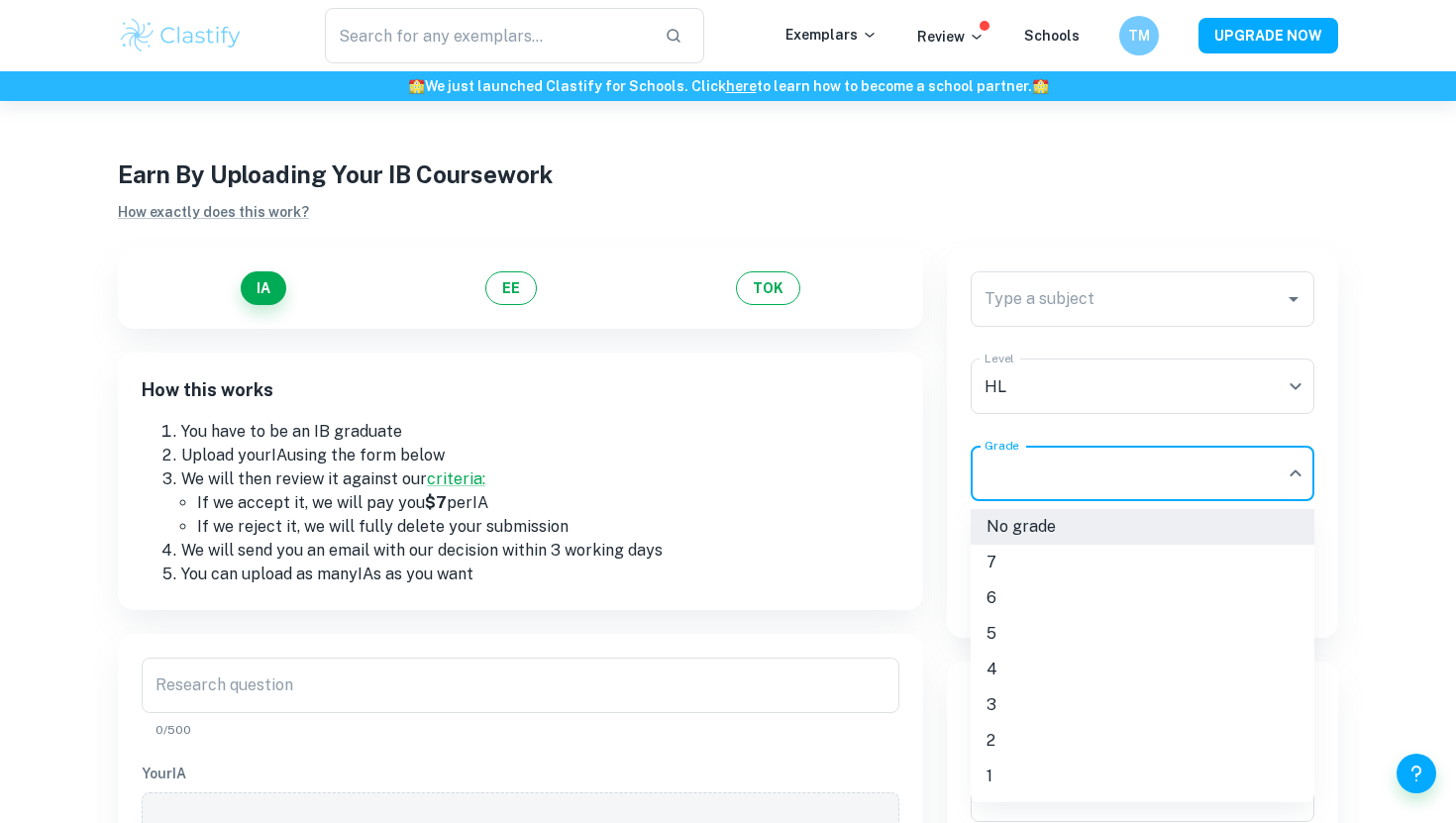 click on "7" at bounding box center (1142, 563) 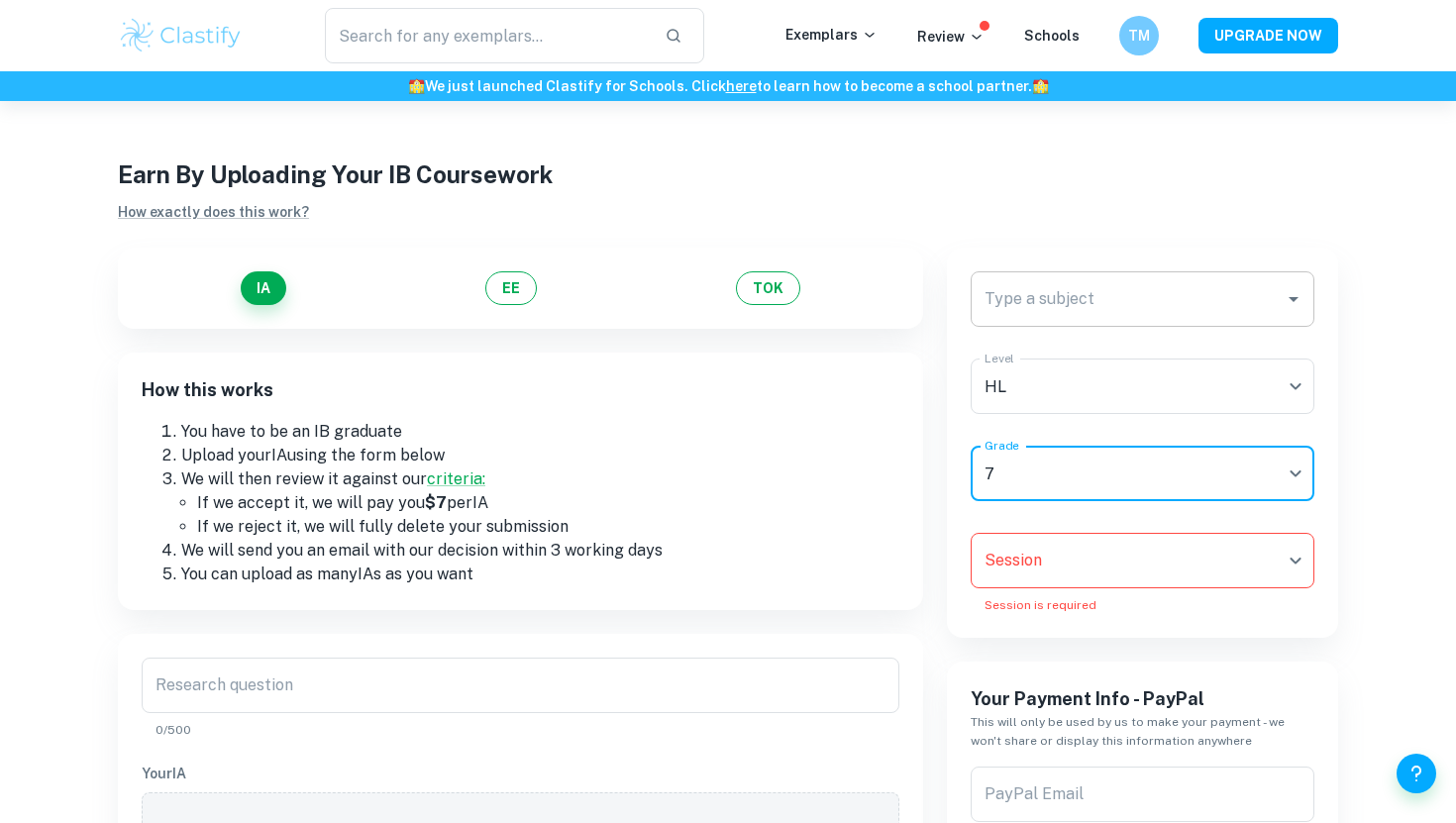click on "Type a subject" at bounding box center (1127, 299) 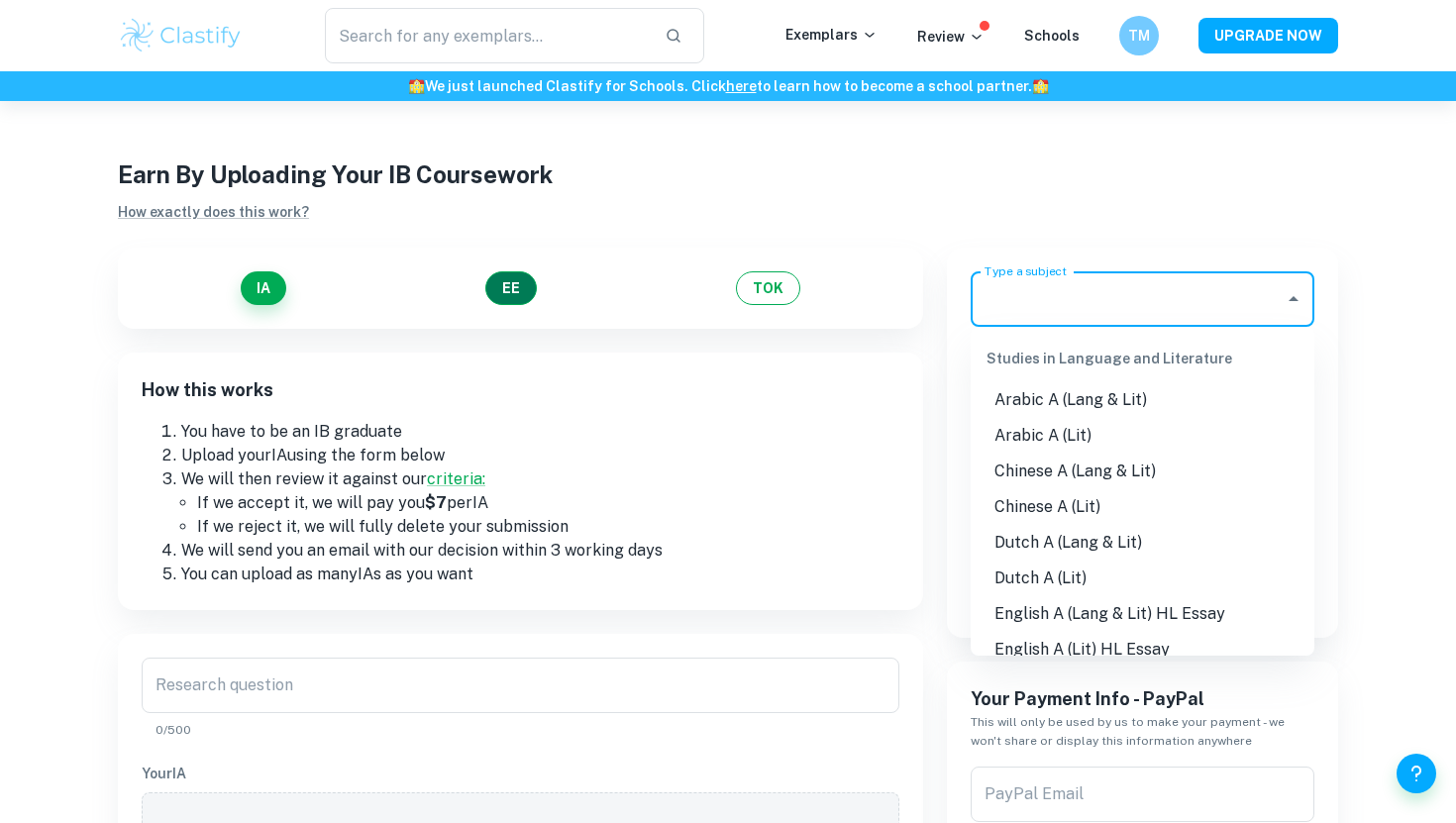 click on "EE" at bounding box center [511, 288] 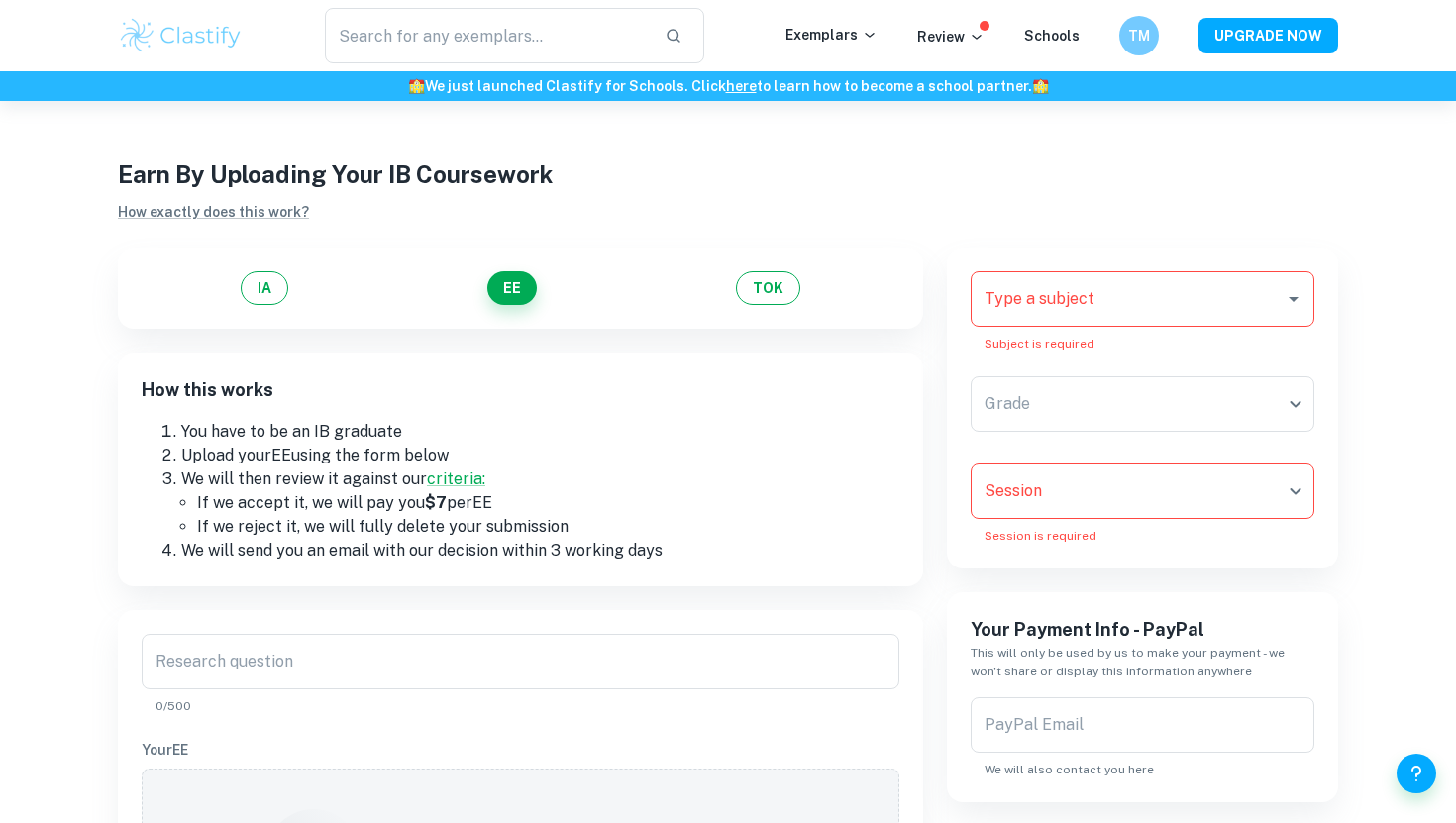 click on "If we accept it, we will pay you  $7  per  EE" at bounding box center [548, 503] 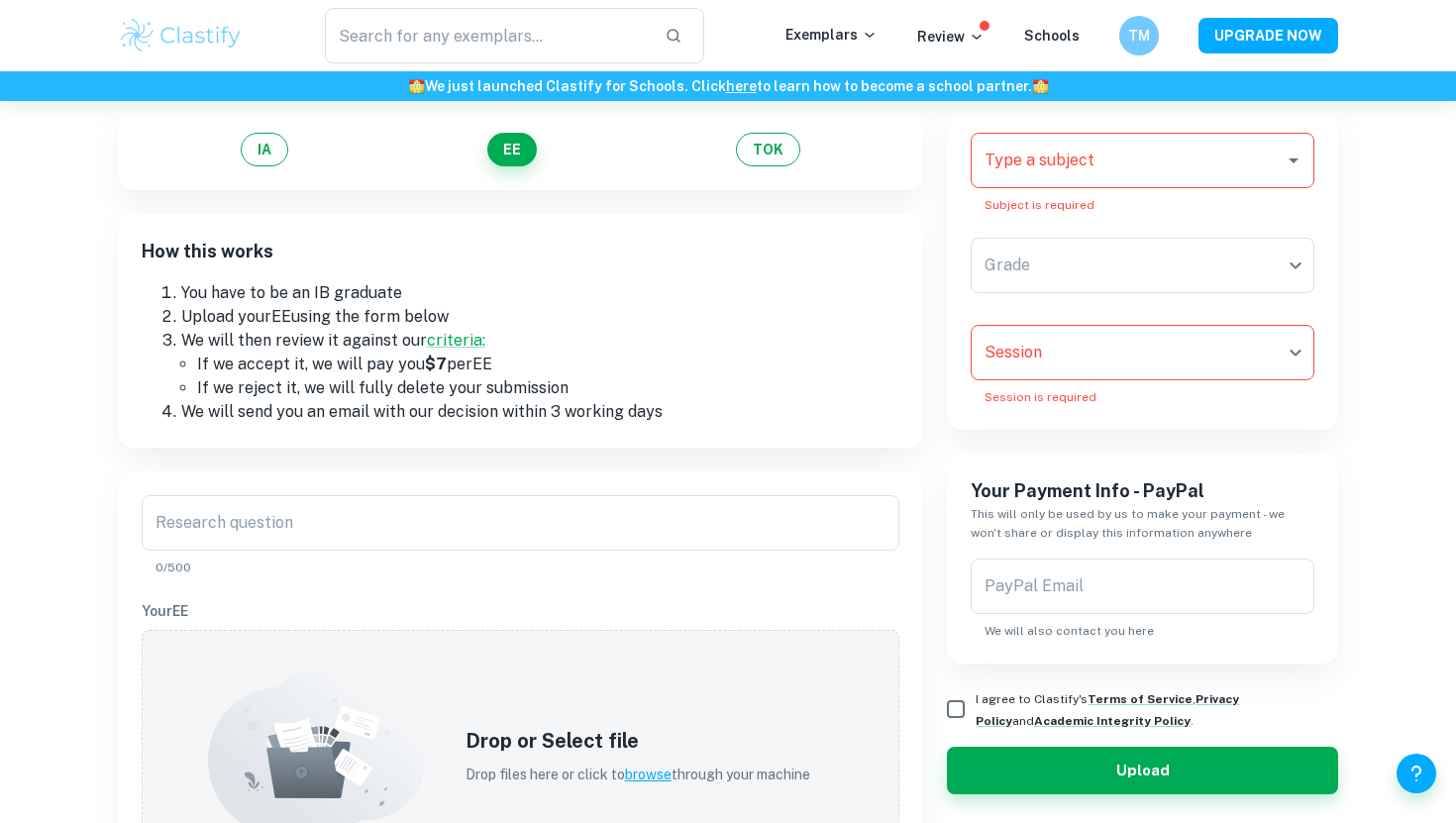 scroll, scrollTop: 0, scrollLeft: 0, axis: both 